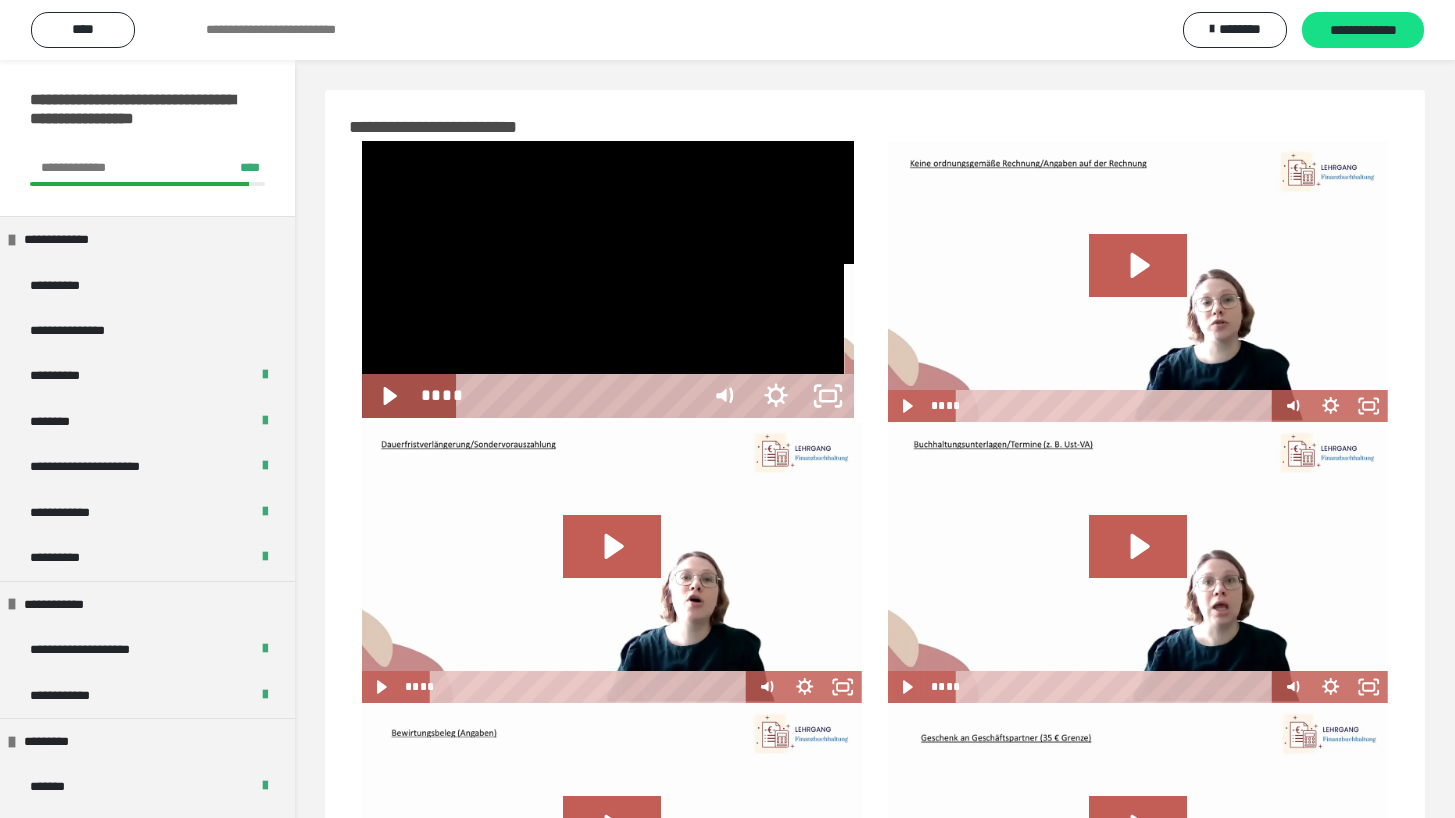 scroll, scrollTop: 0, scrollLeft: 0, axis: both 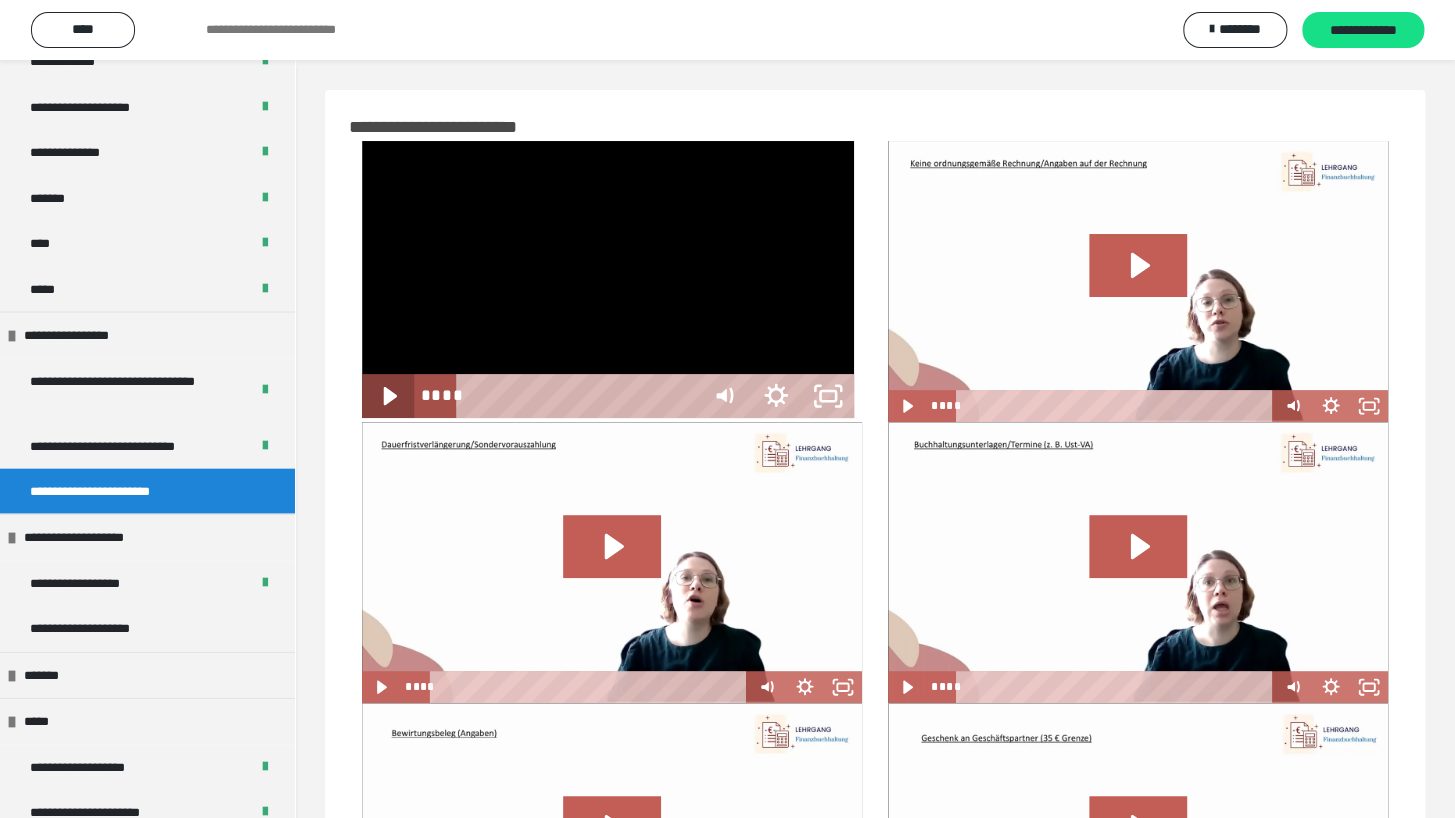 click 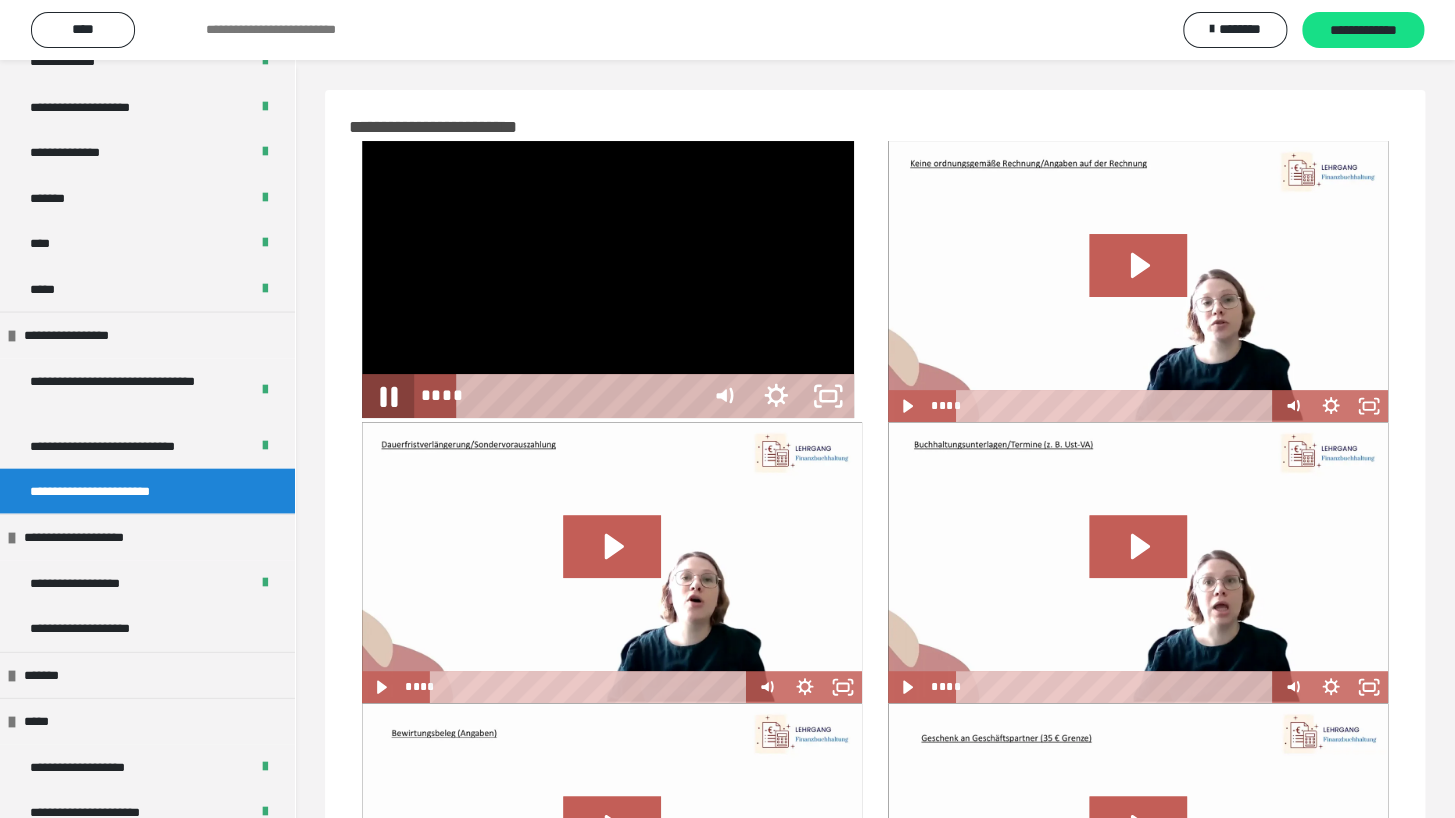 click 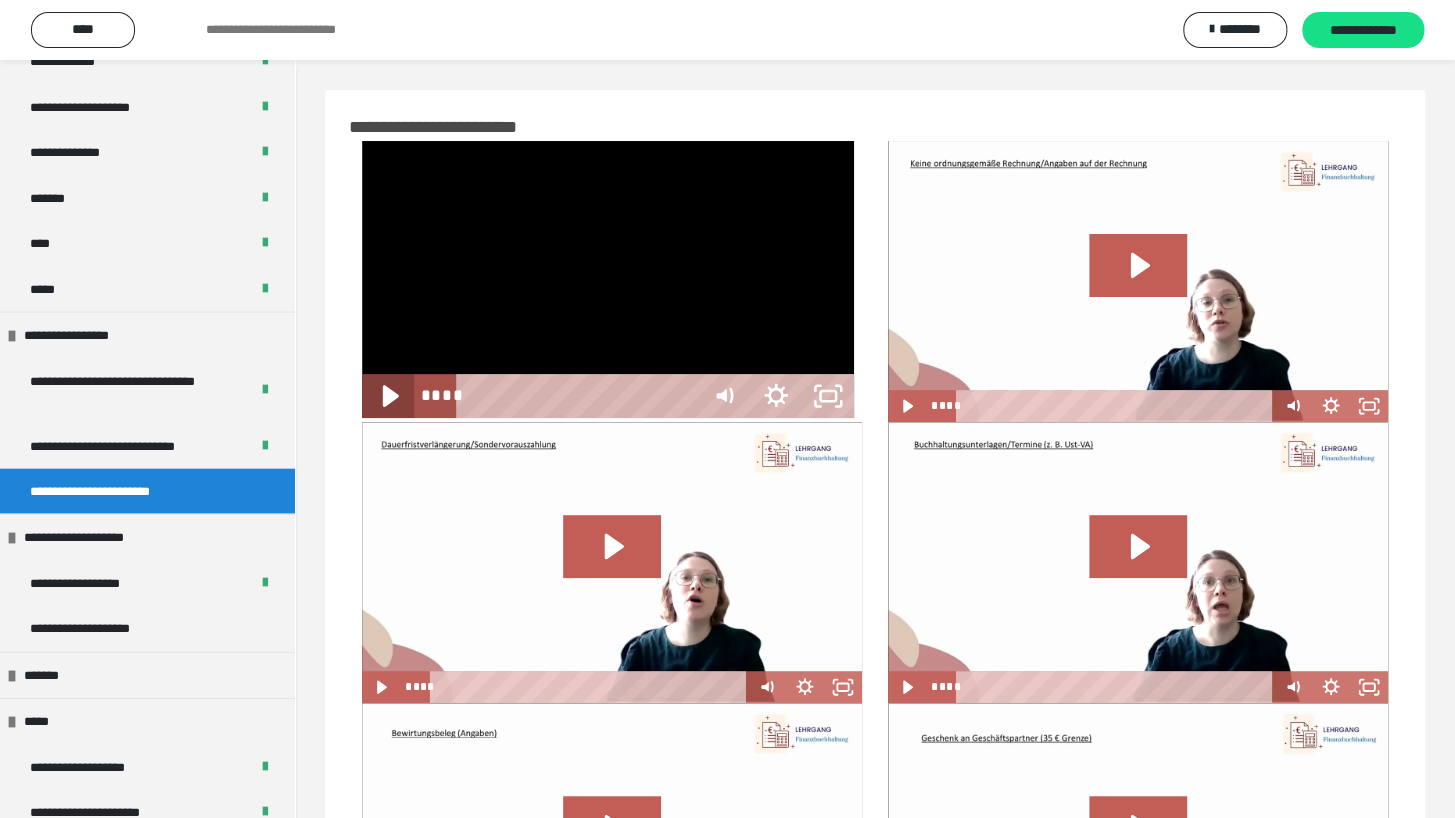 click 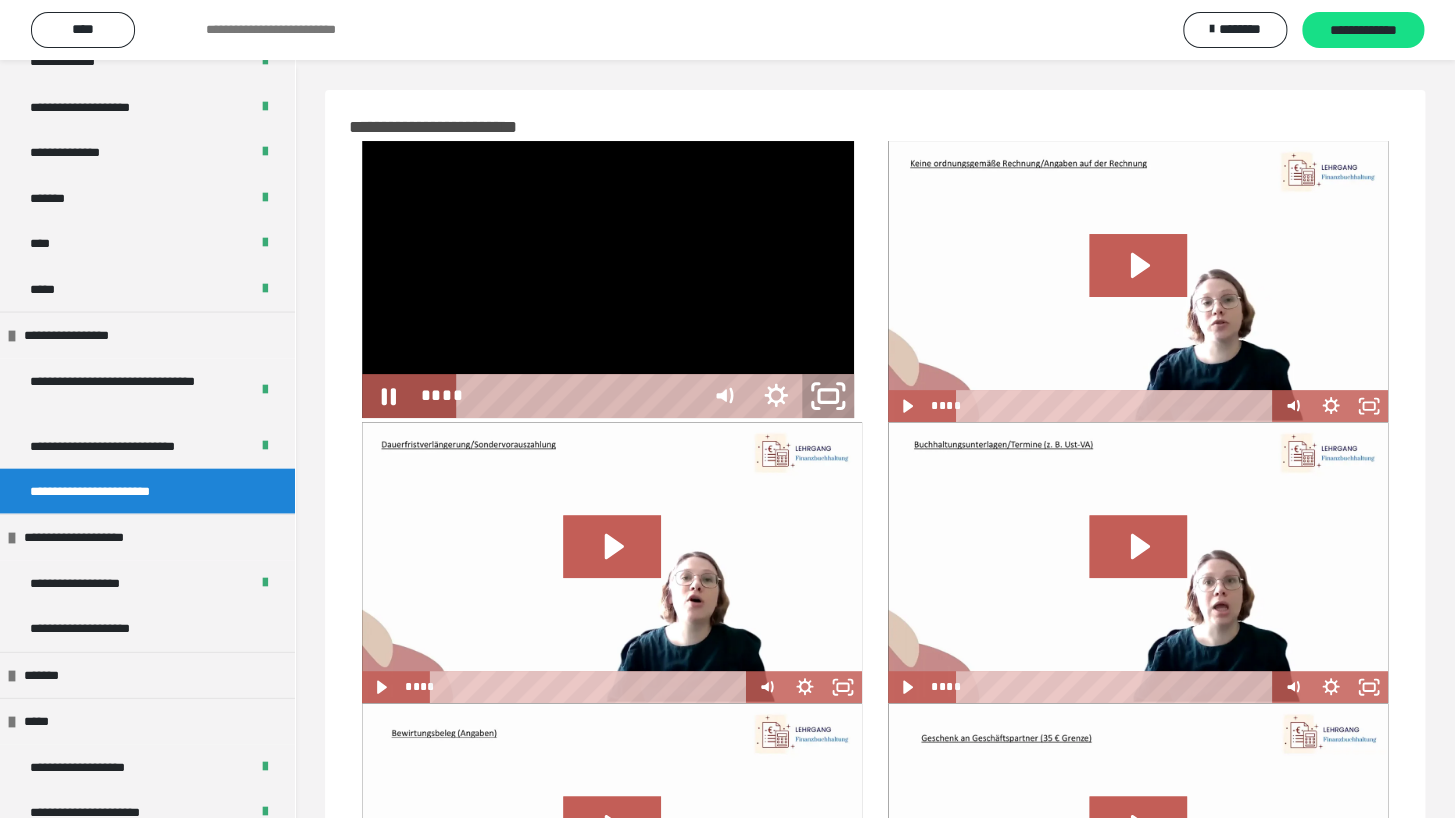 click 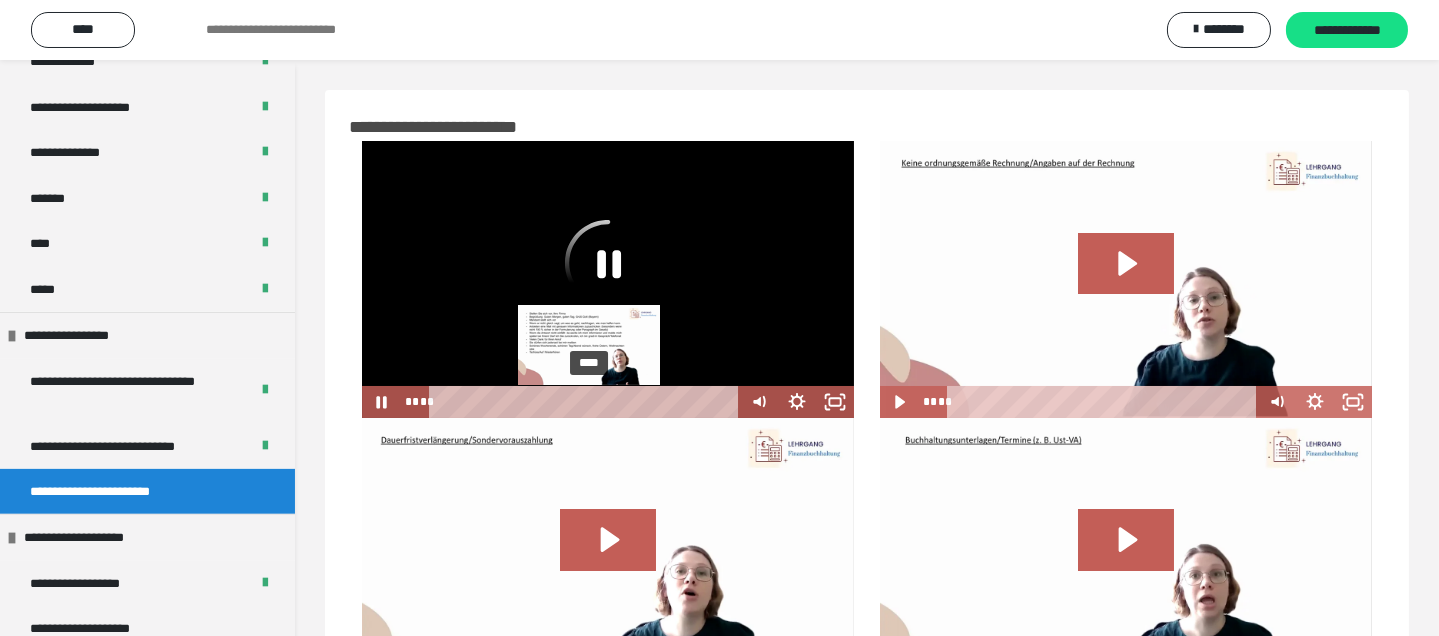 click at bounding box center [593, 401] 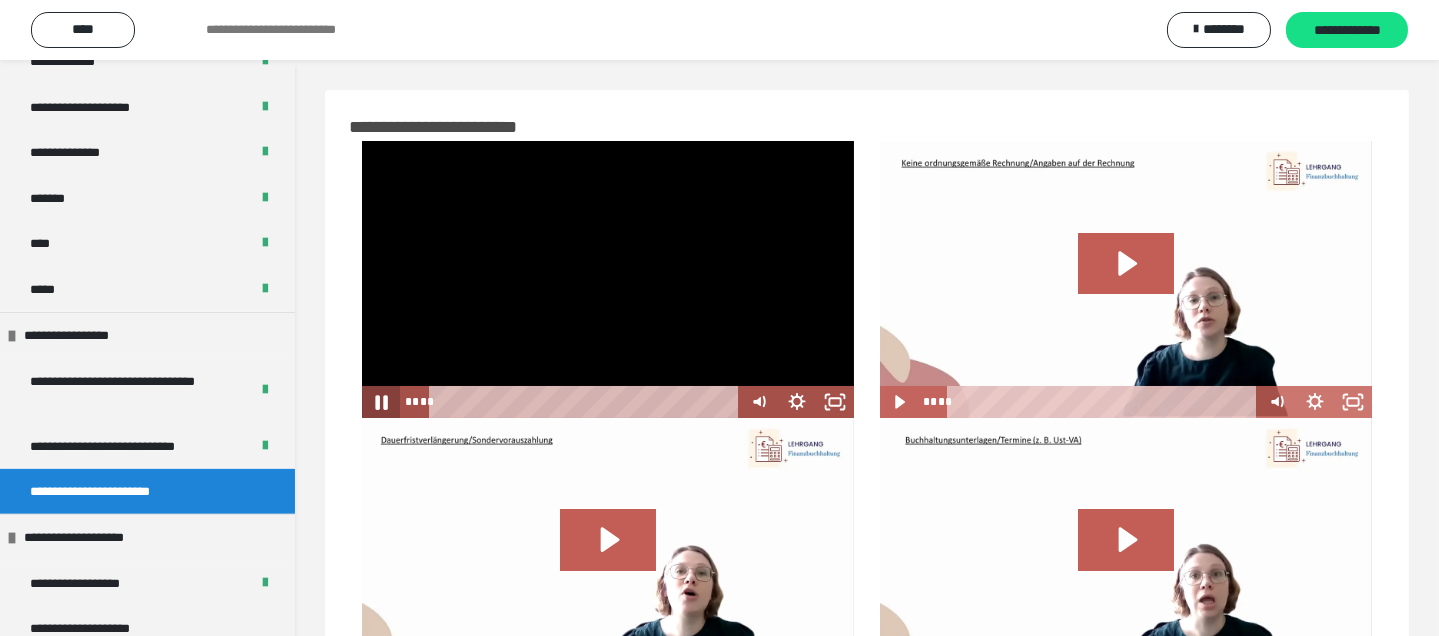 click 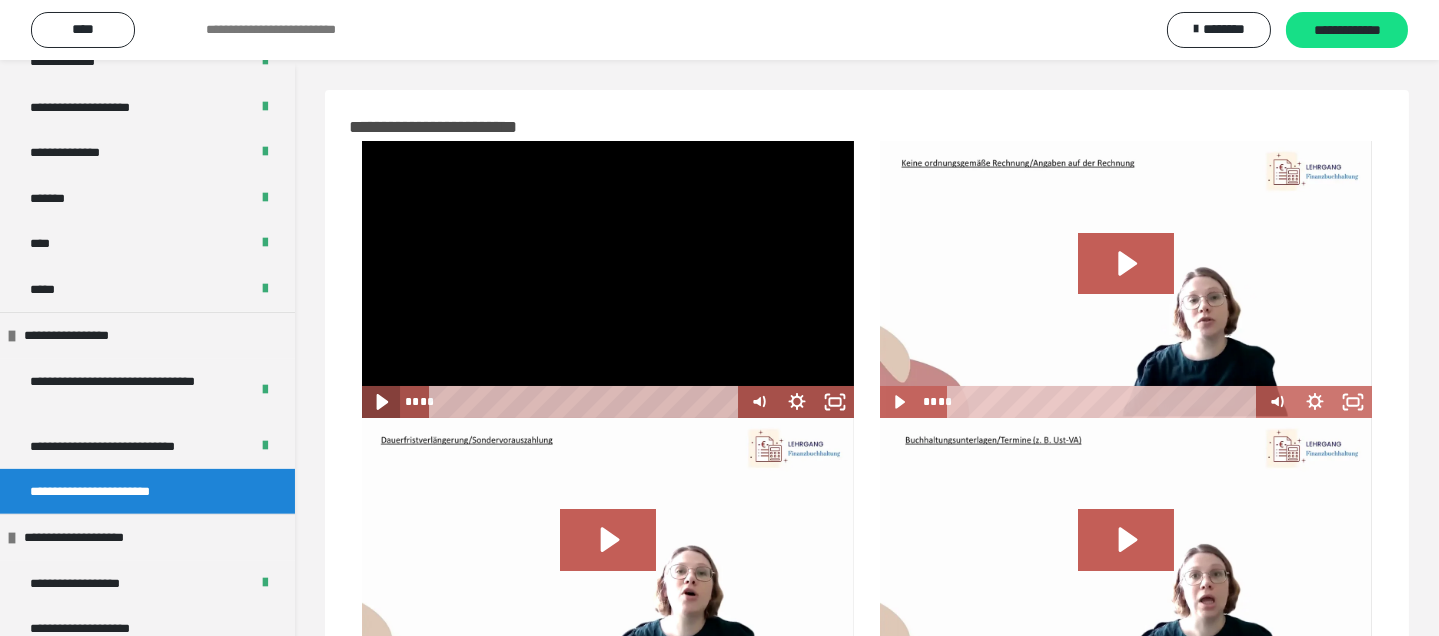 click 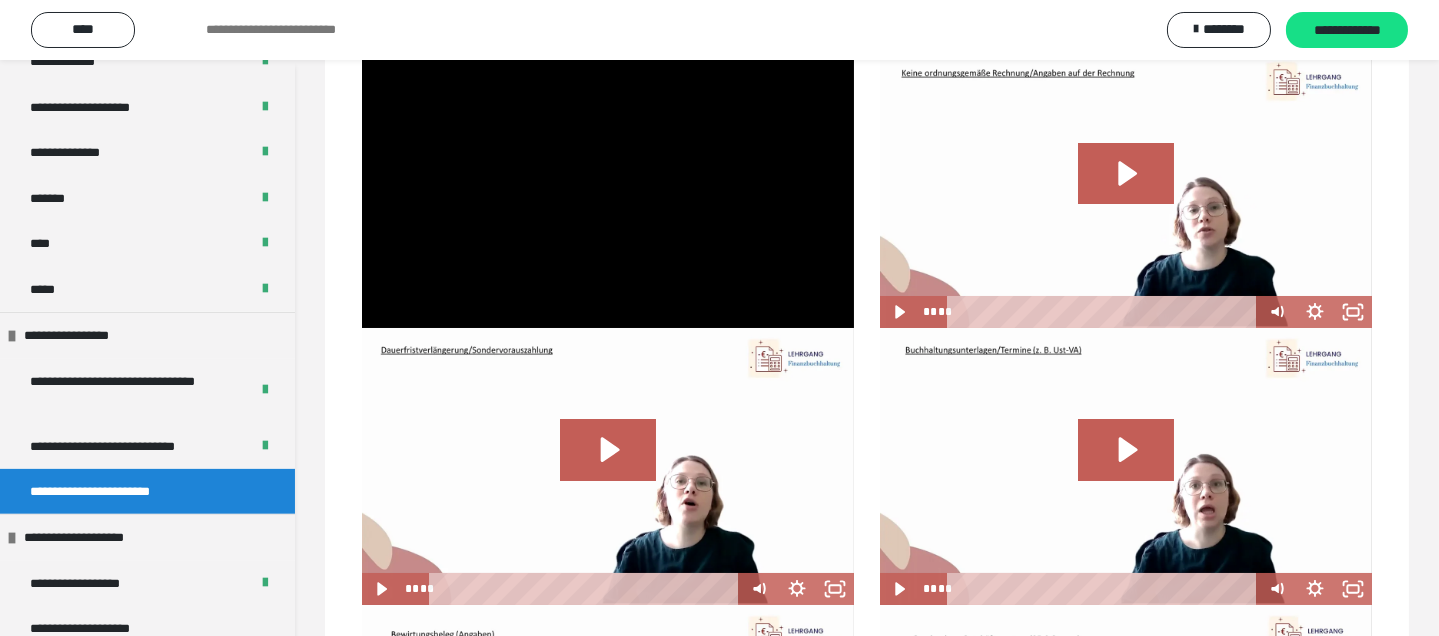 scroll, scrollTop: 0, scrollLeft: 0, axis: both 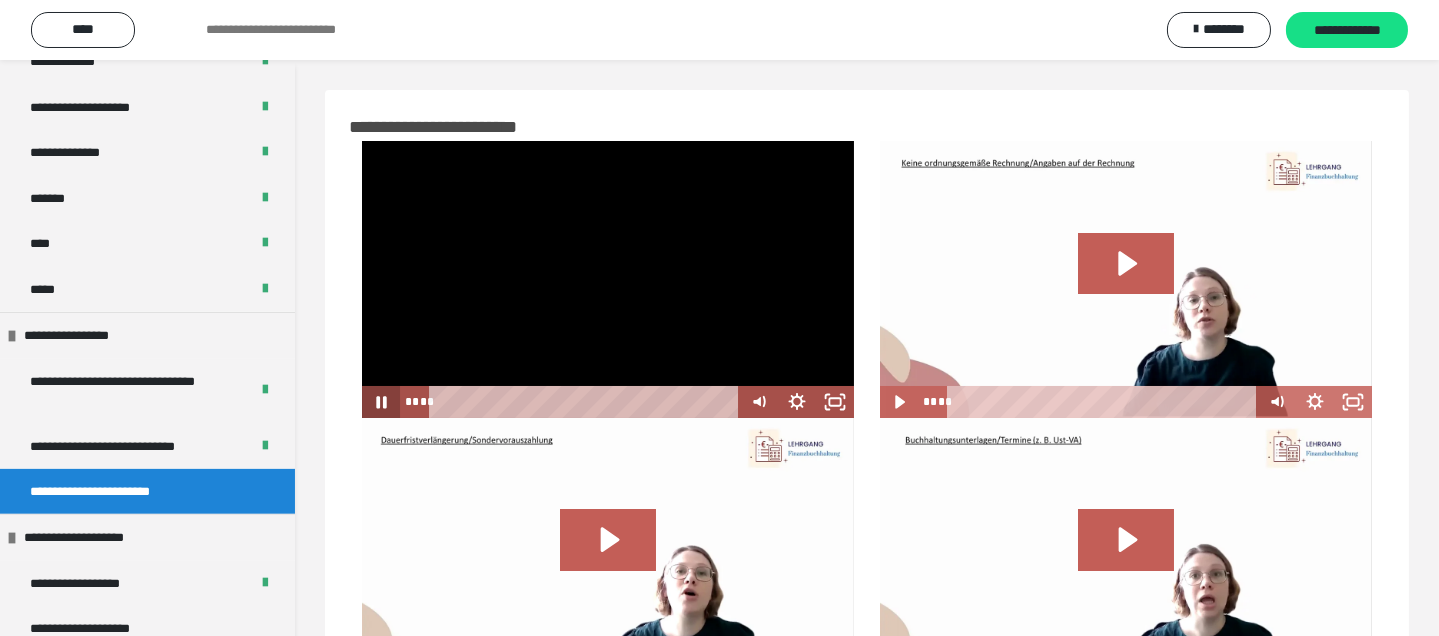click 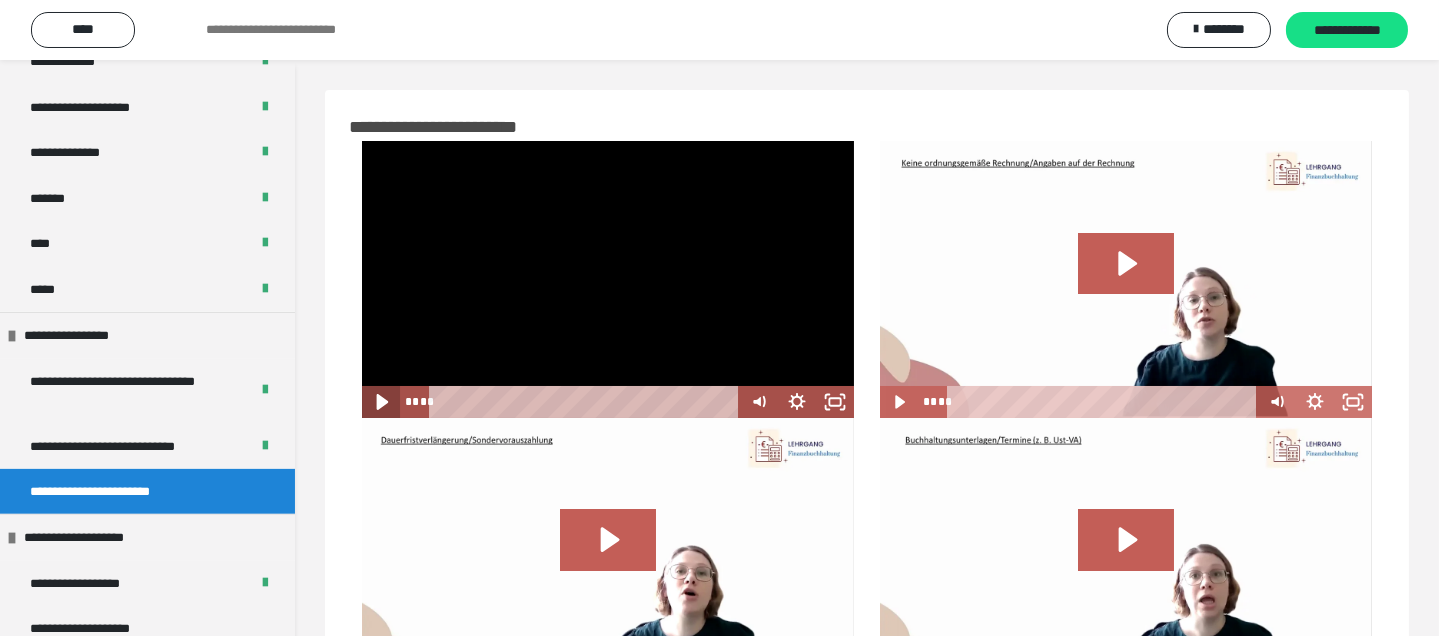 click 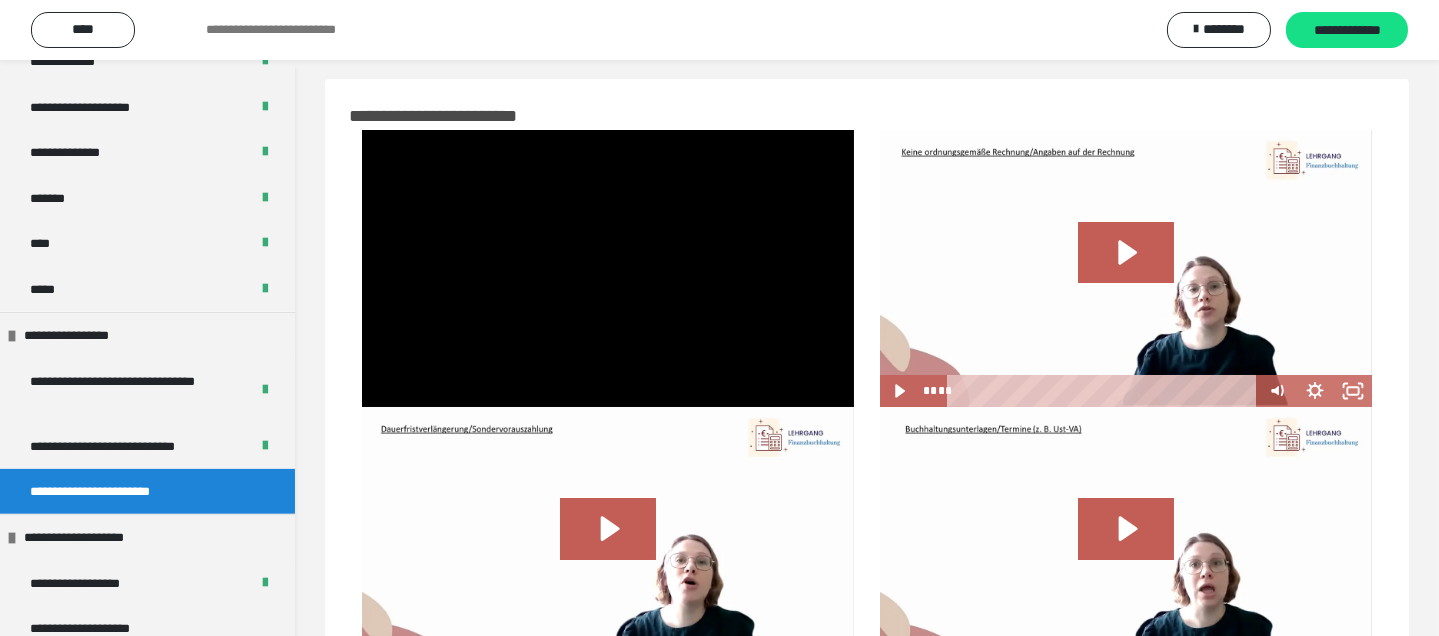 scroll, scrollTop: 0, scrollLeft: 0, axis: both 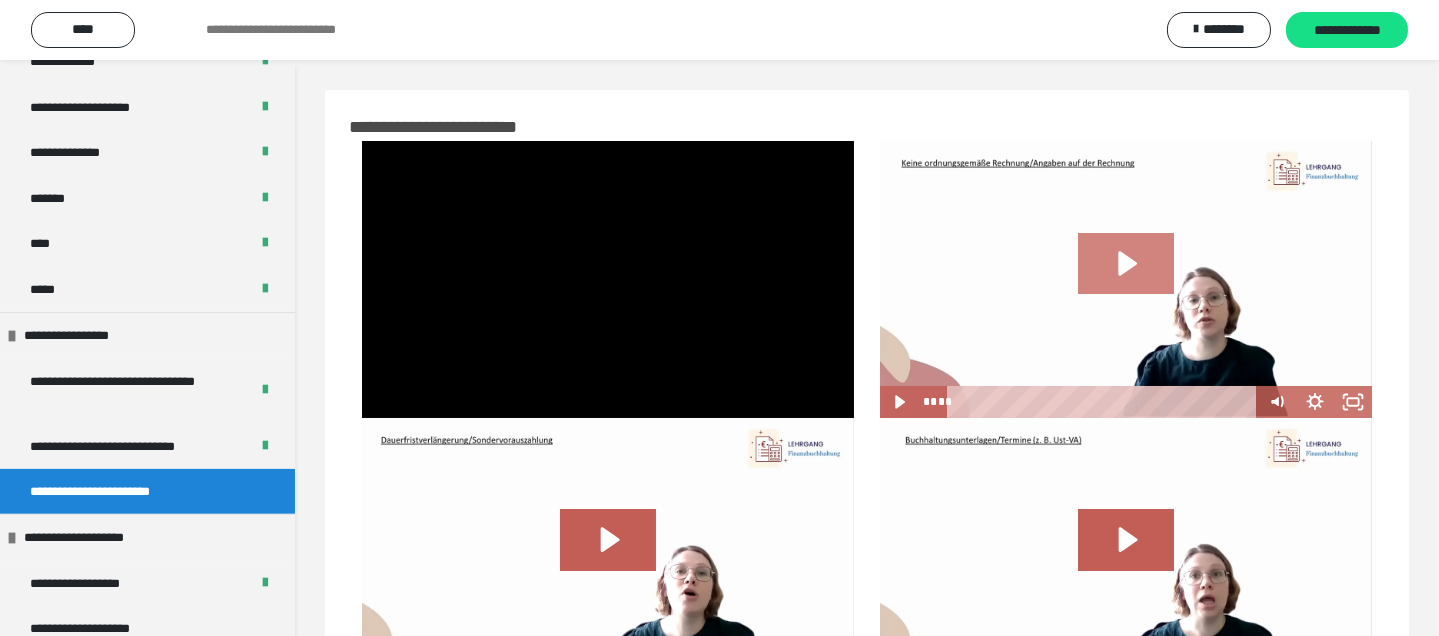 click 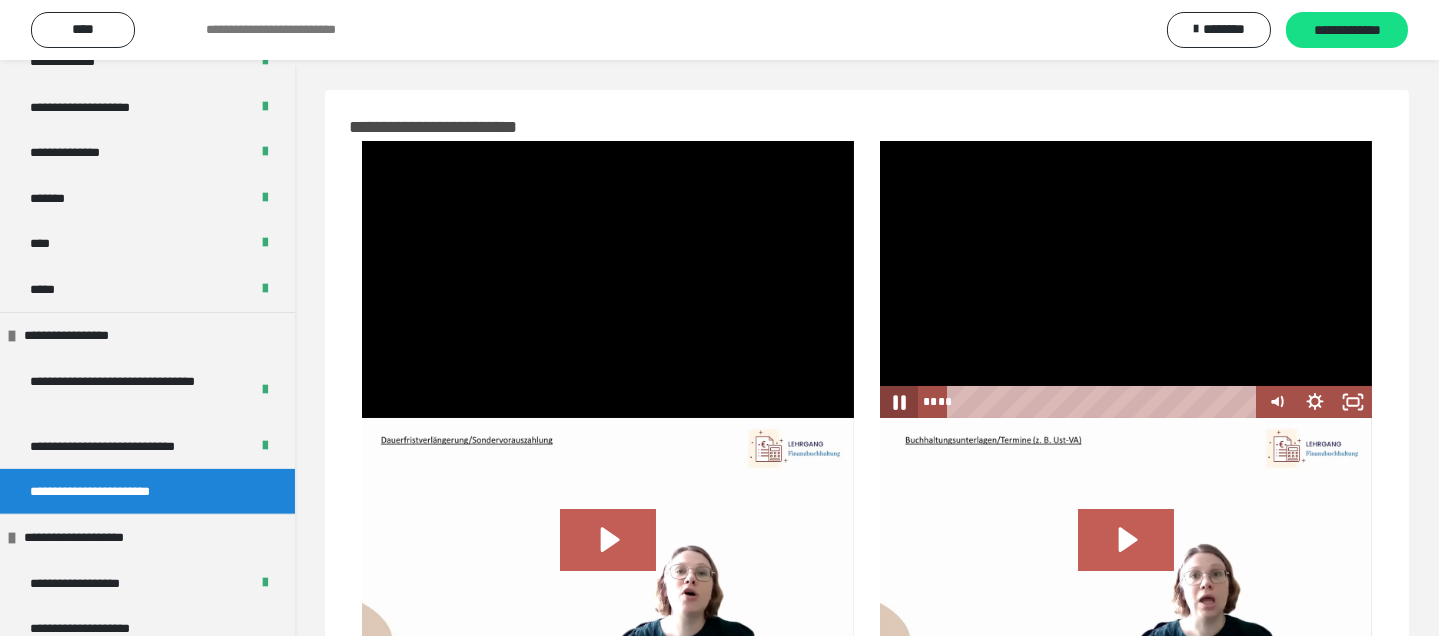 click 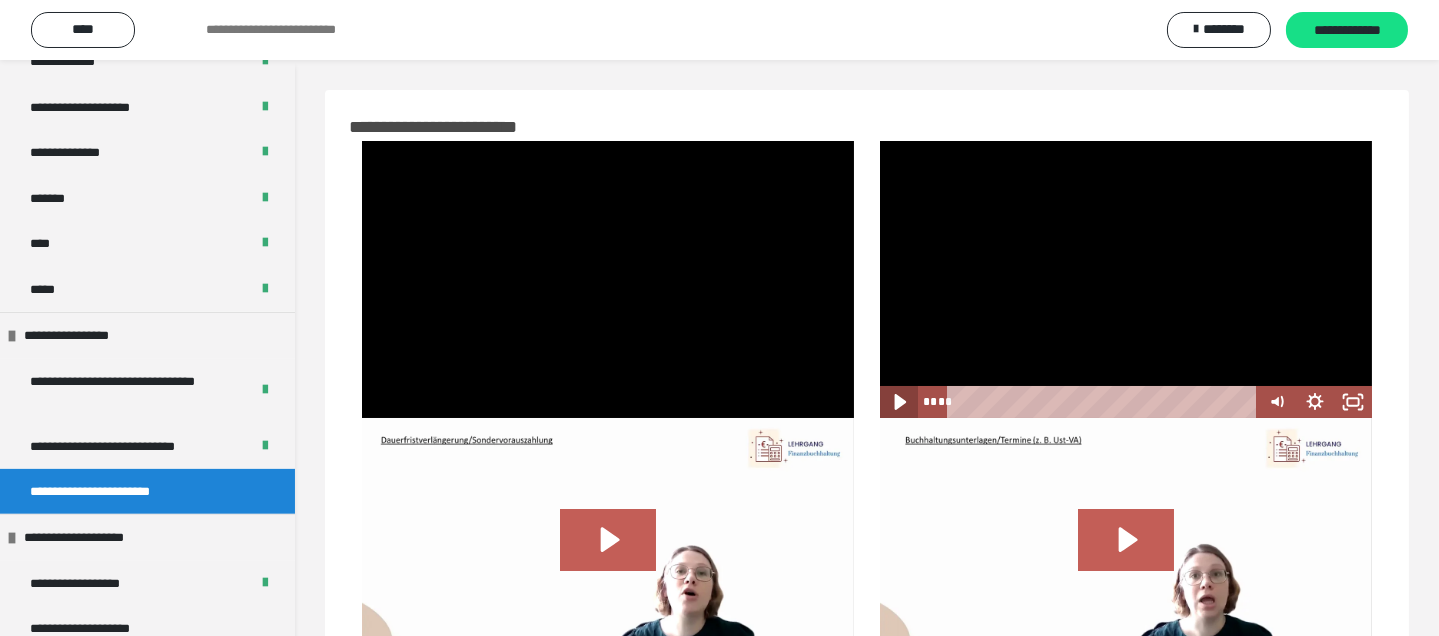 click 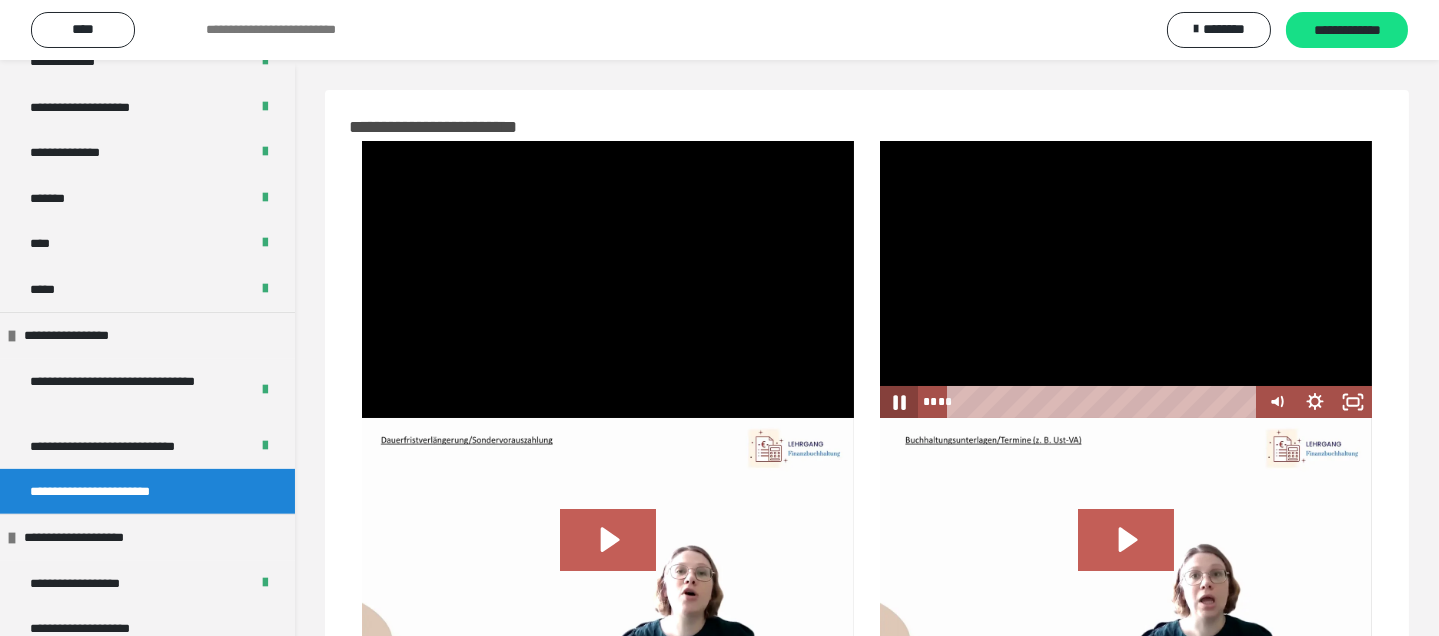 click 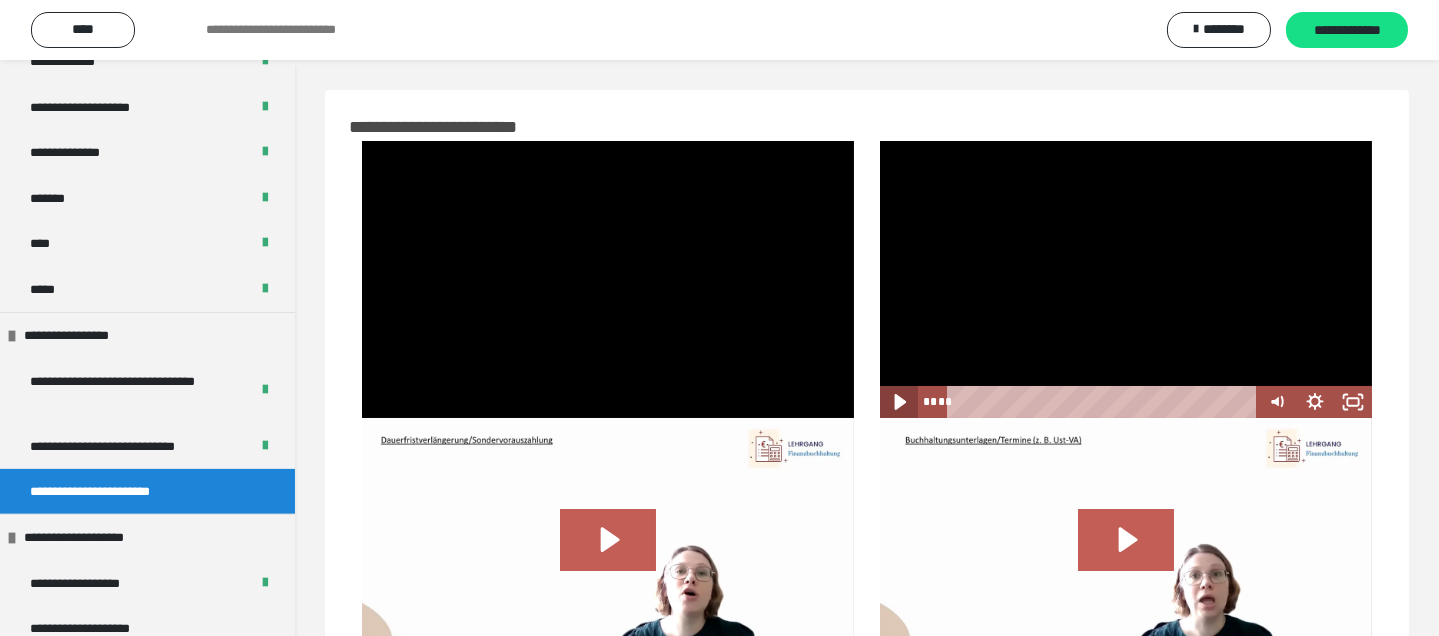 click 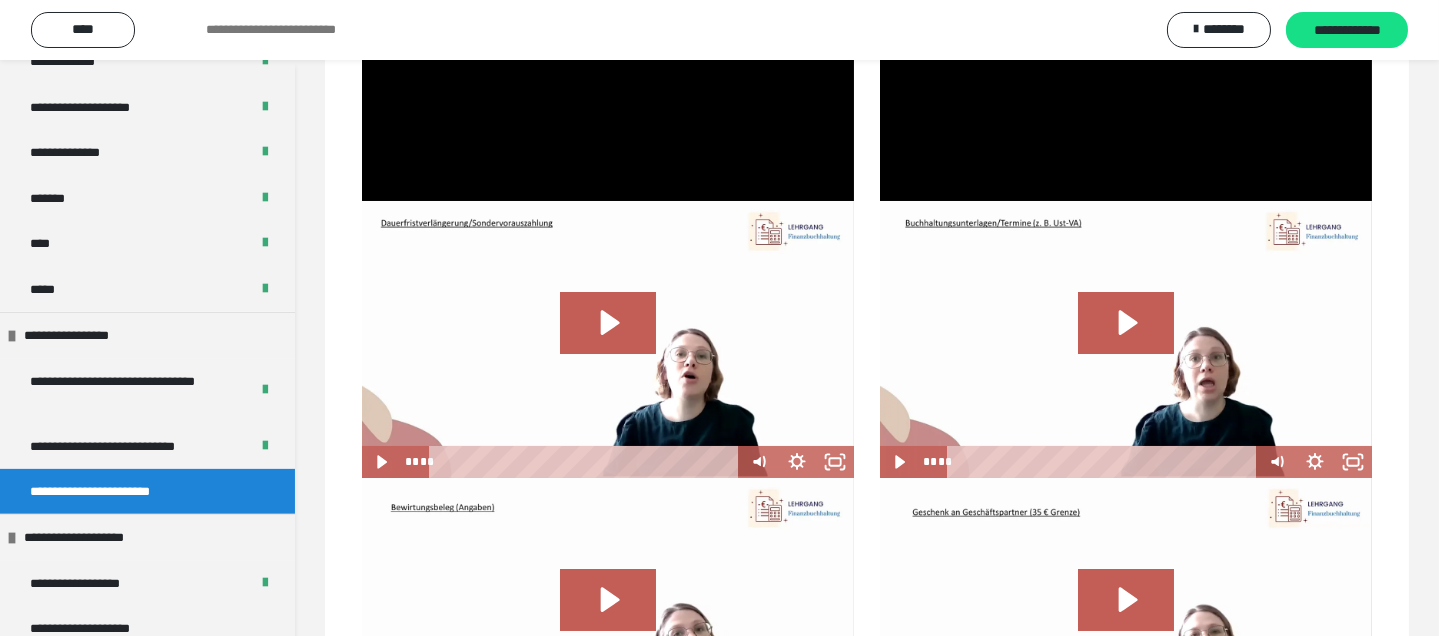 scroll, scrollTop: 272, scrollLeft: 0, axis: vertical 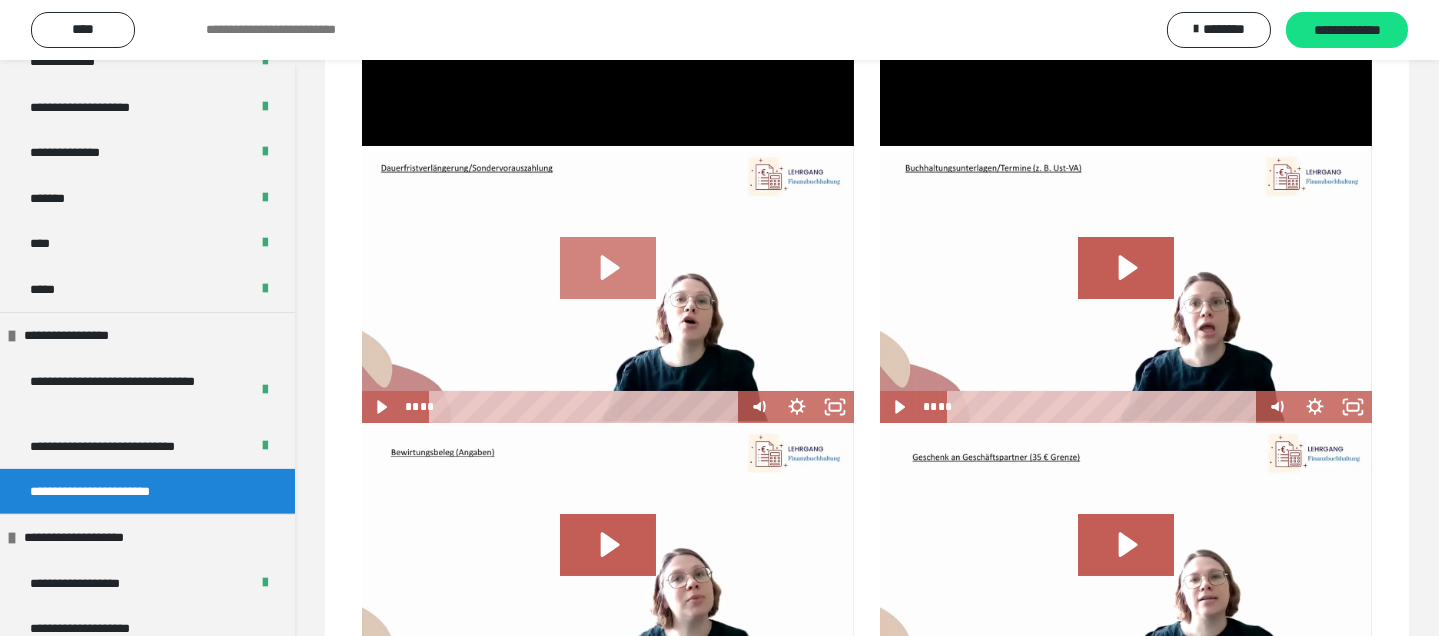 click 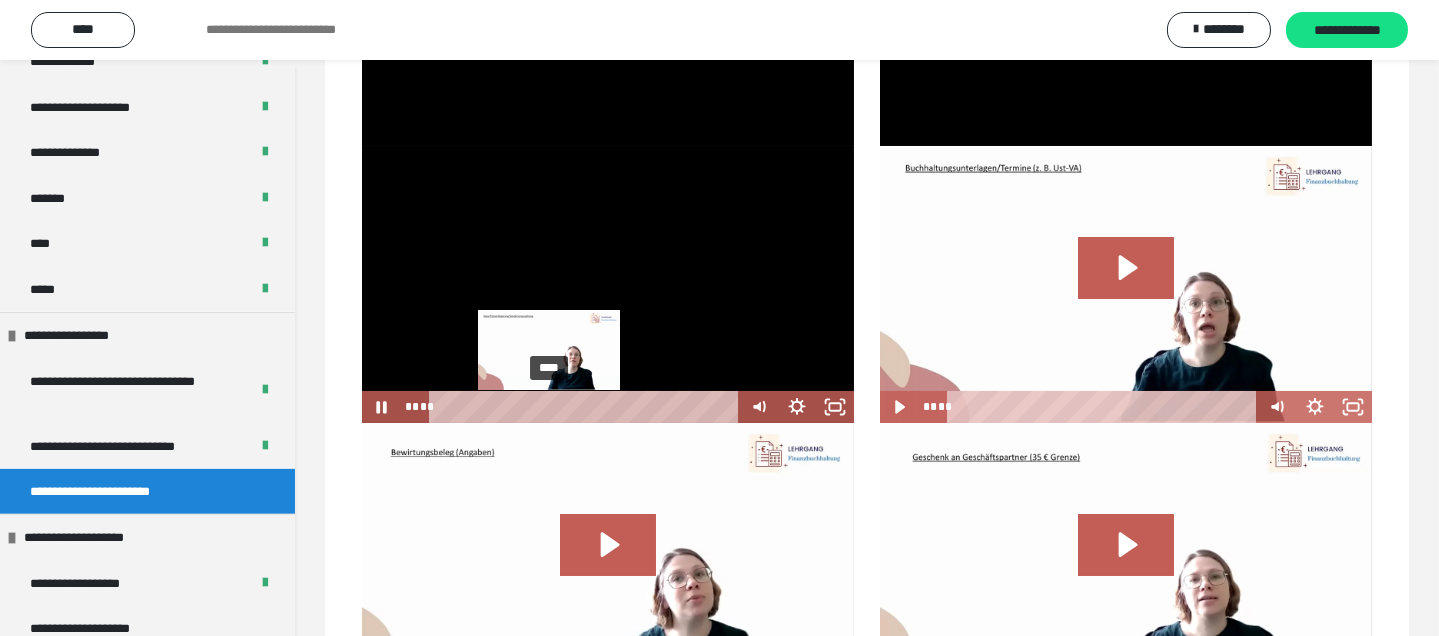click on "****" at bounding box center [586, 407] 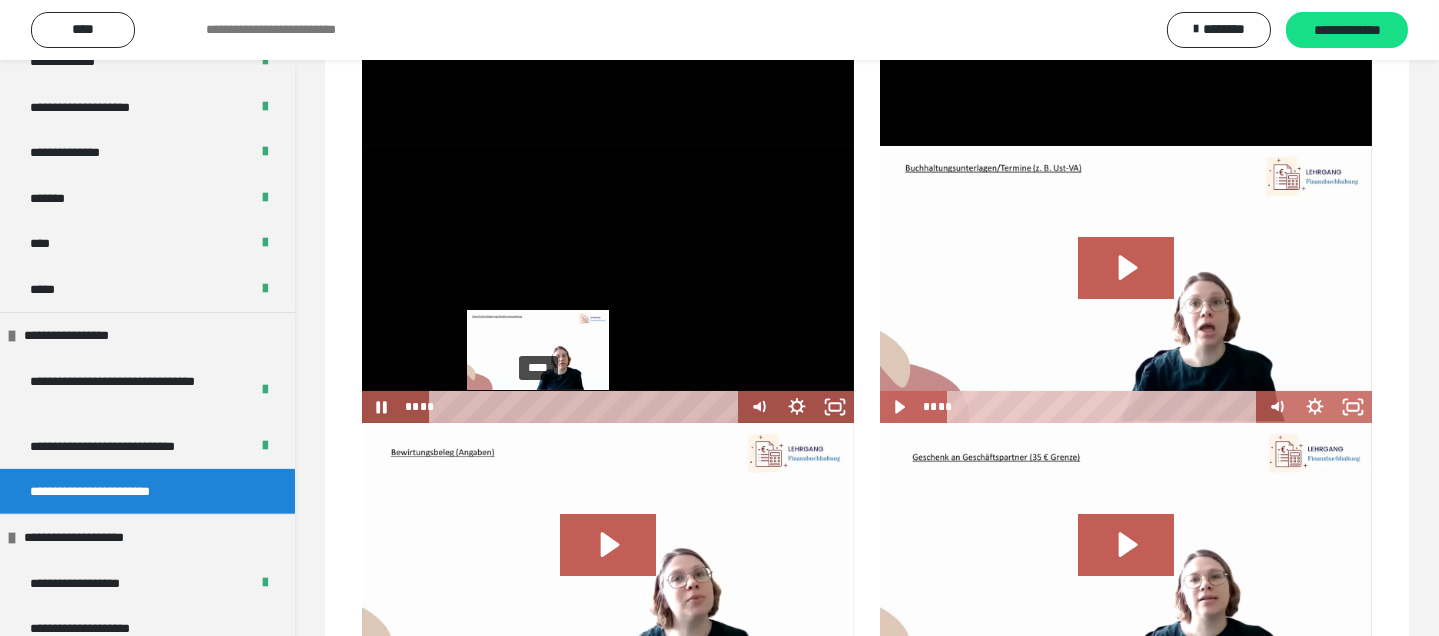 click on "****" at bounding box center [586, 407] 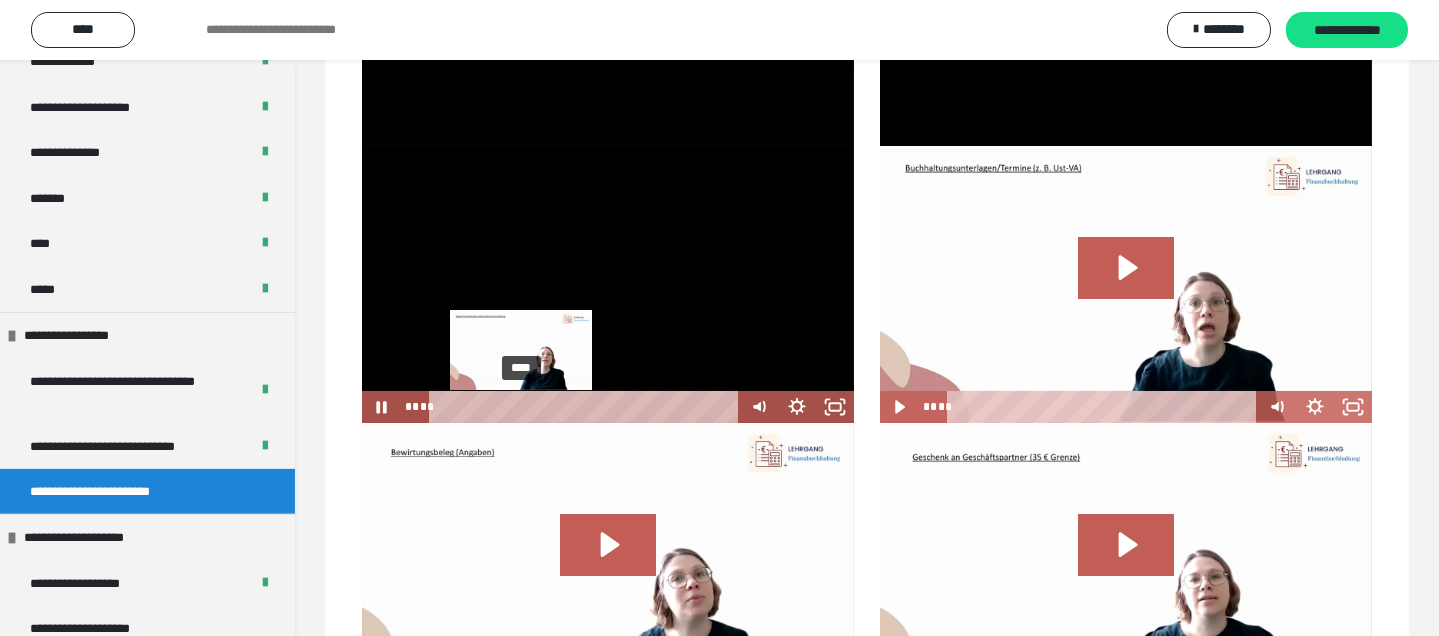 click on "****" at bounding box center (586, 407) 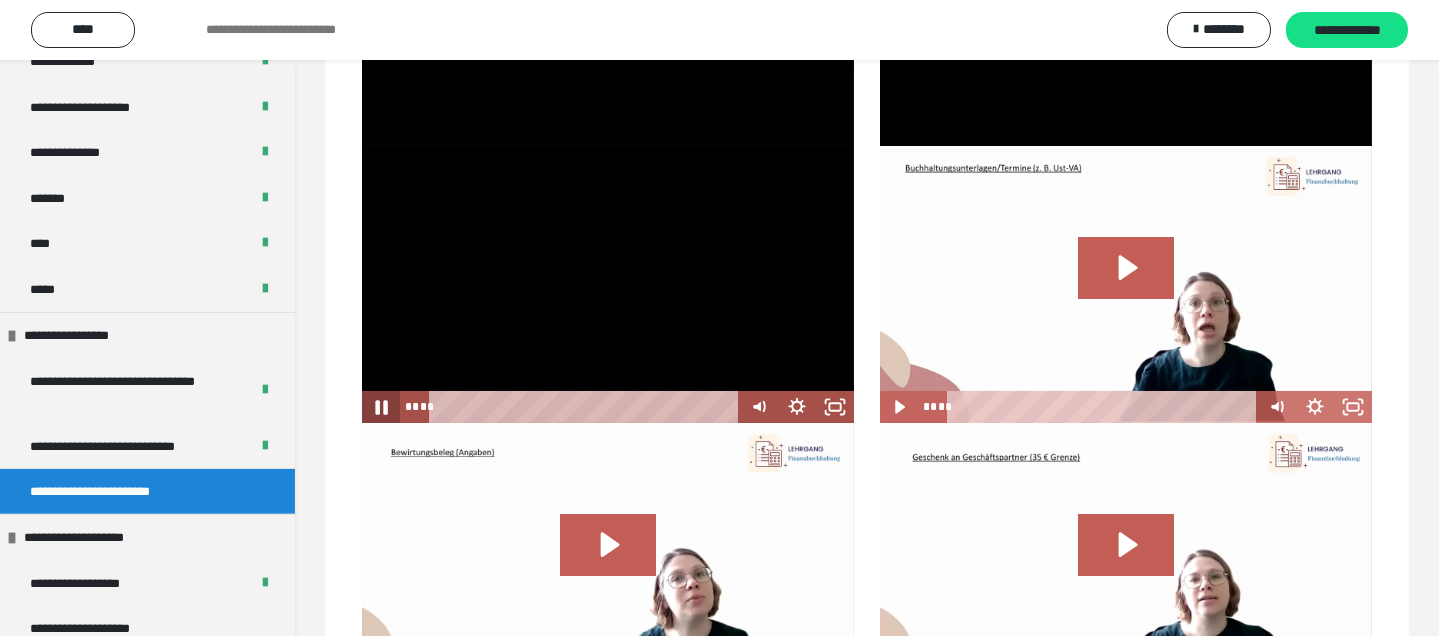 click 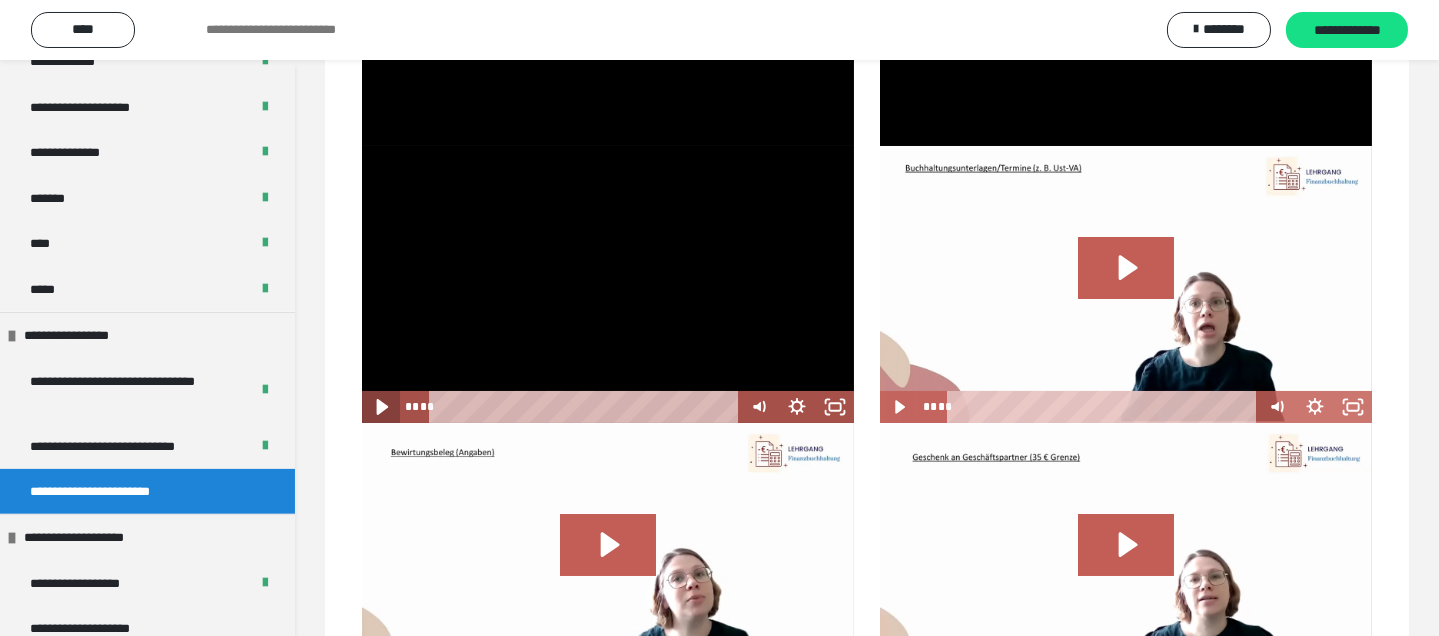 click 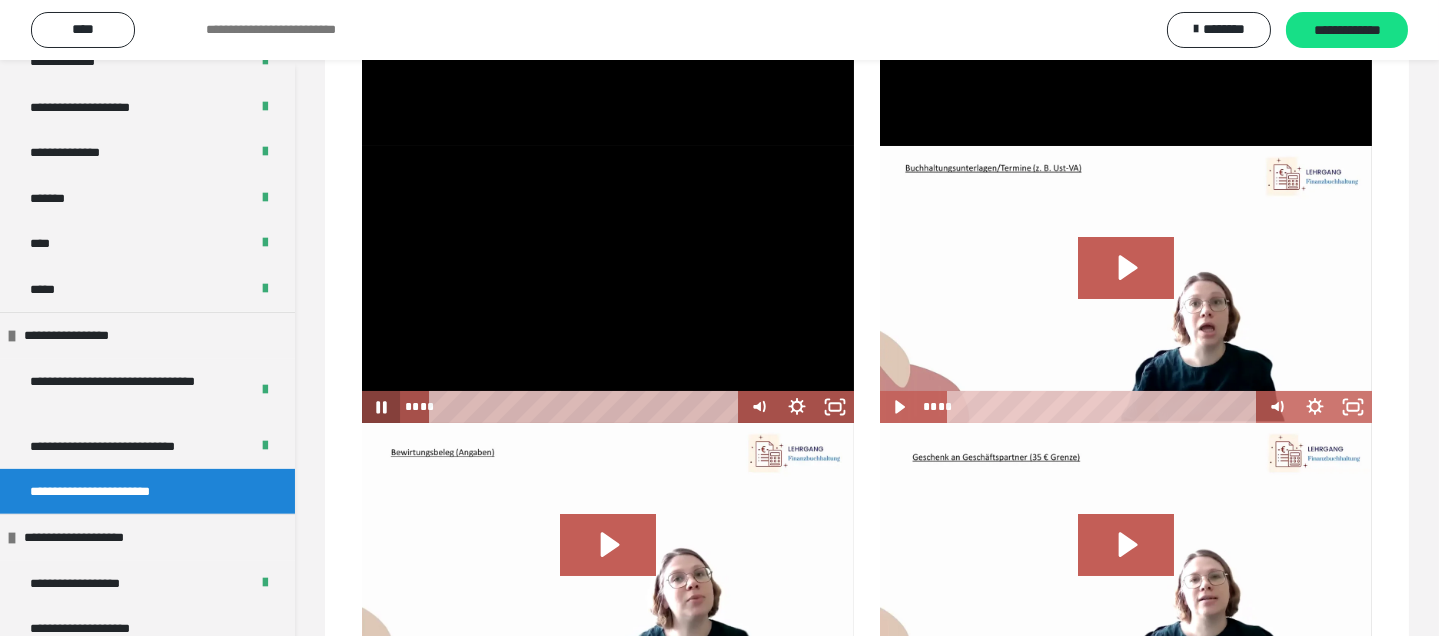 click 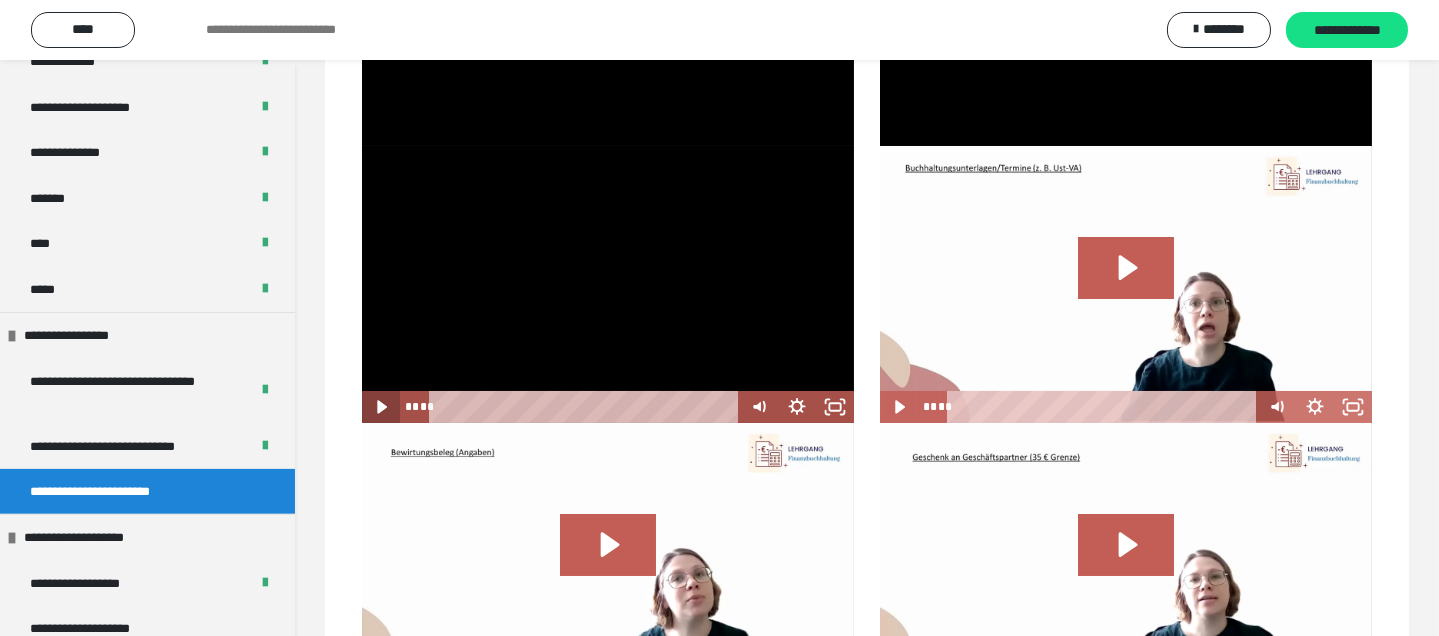 click 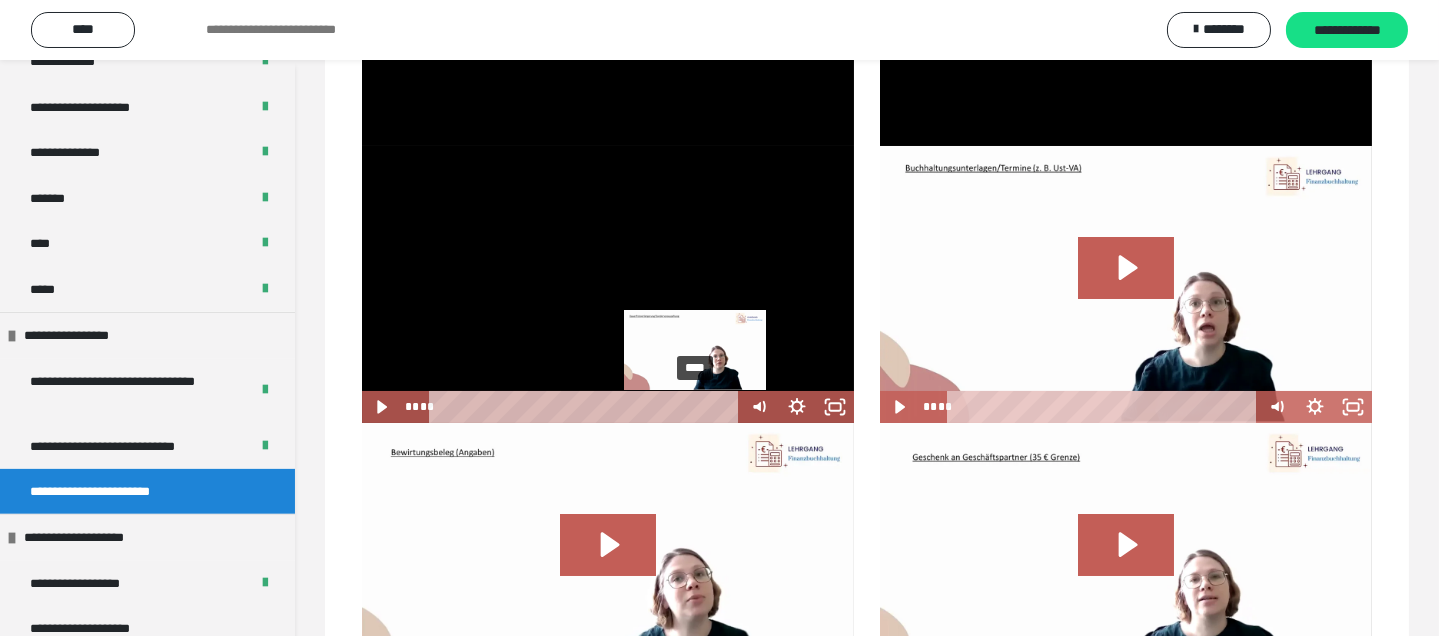 click on "****" at bounding box center (586, 407) 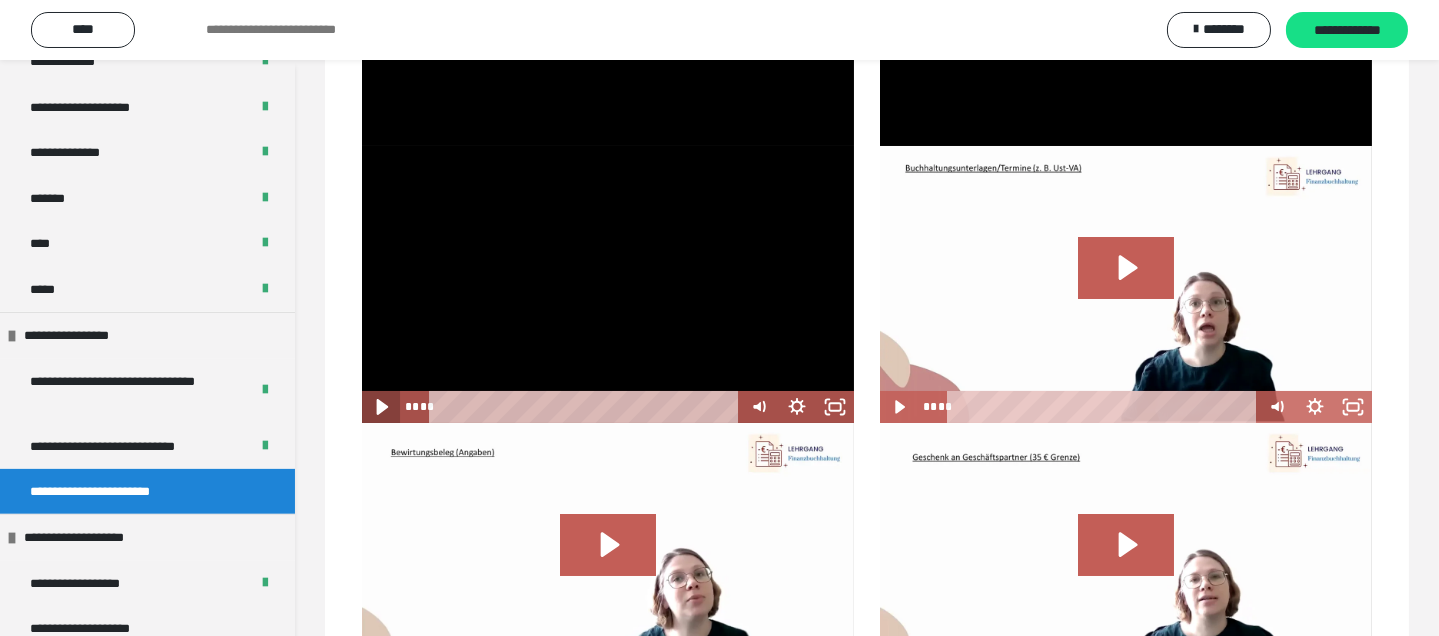 click 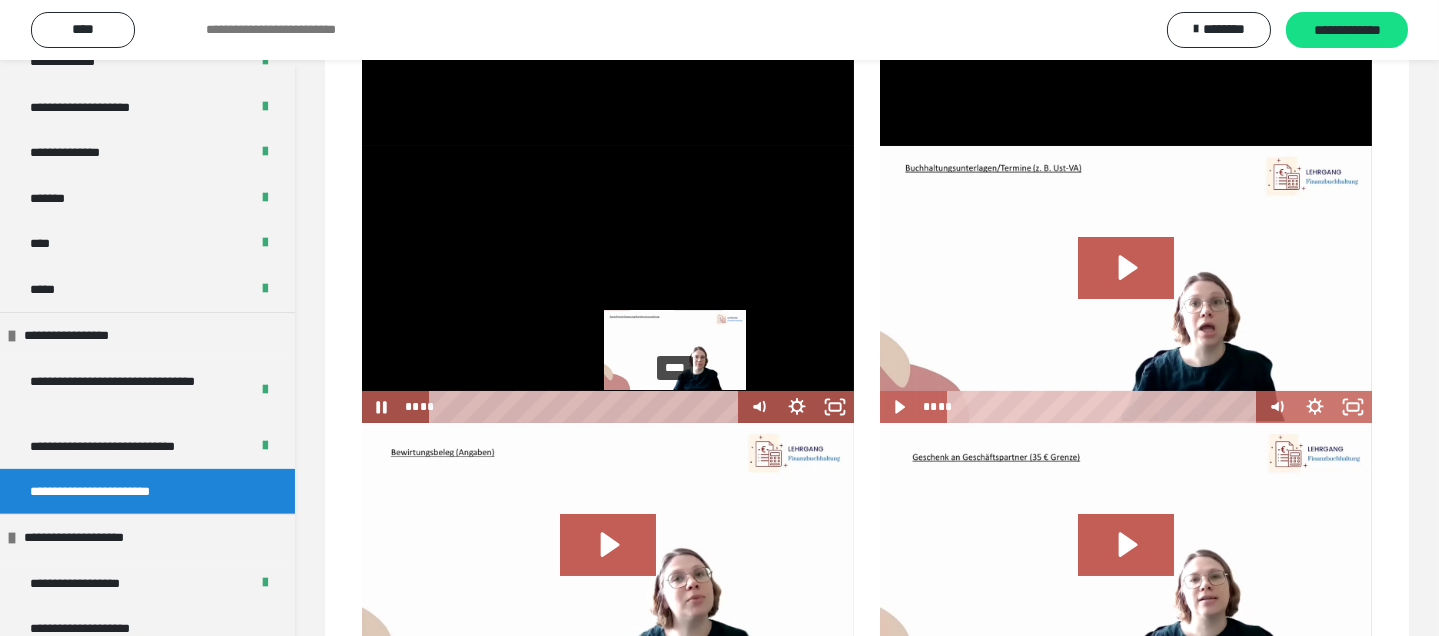 drag, startPoint x: 699, startPoint y: 402, endPoint x: 676, endPoint y: 401, distance: 23.021729 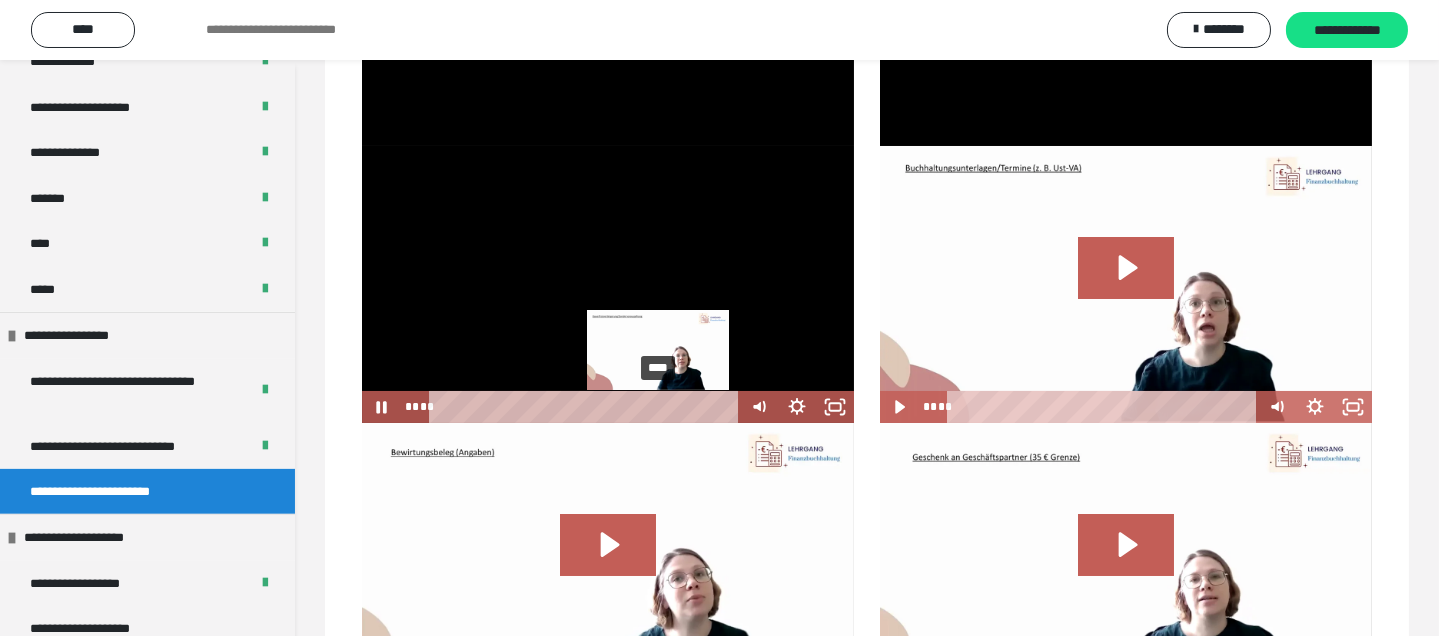 click on "****" at bounding box center (586, 407) 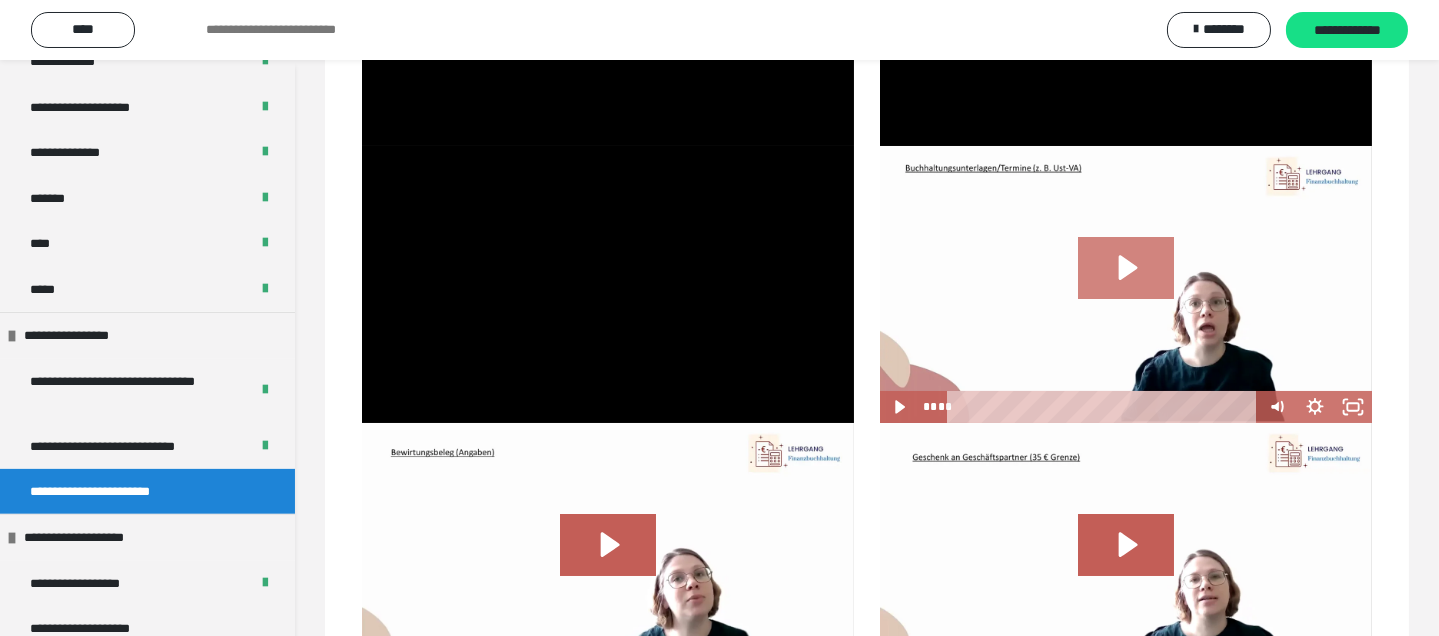 click 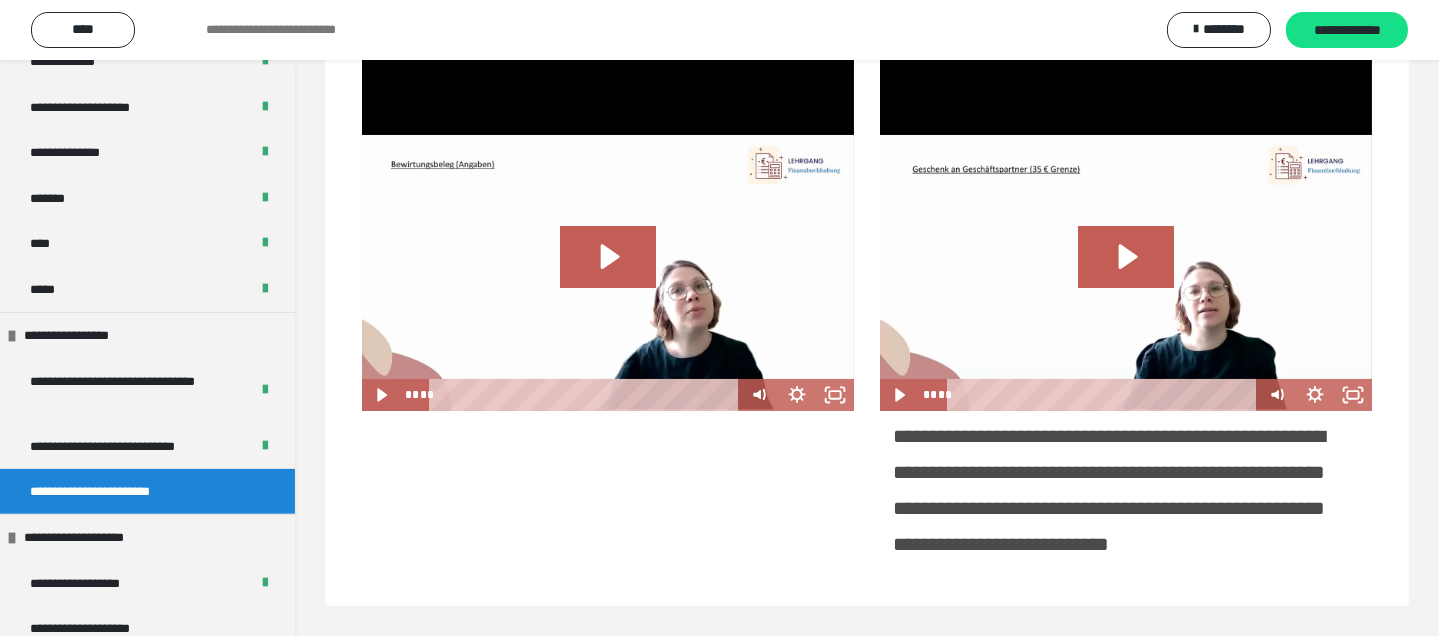 scroll, scrollTop: 413, scrollLeft: 0, axis: vertical 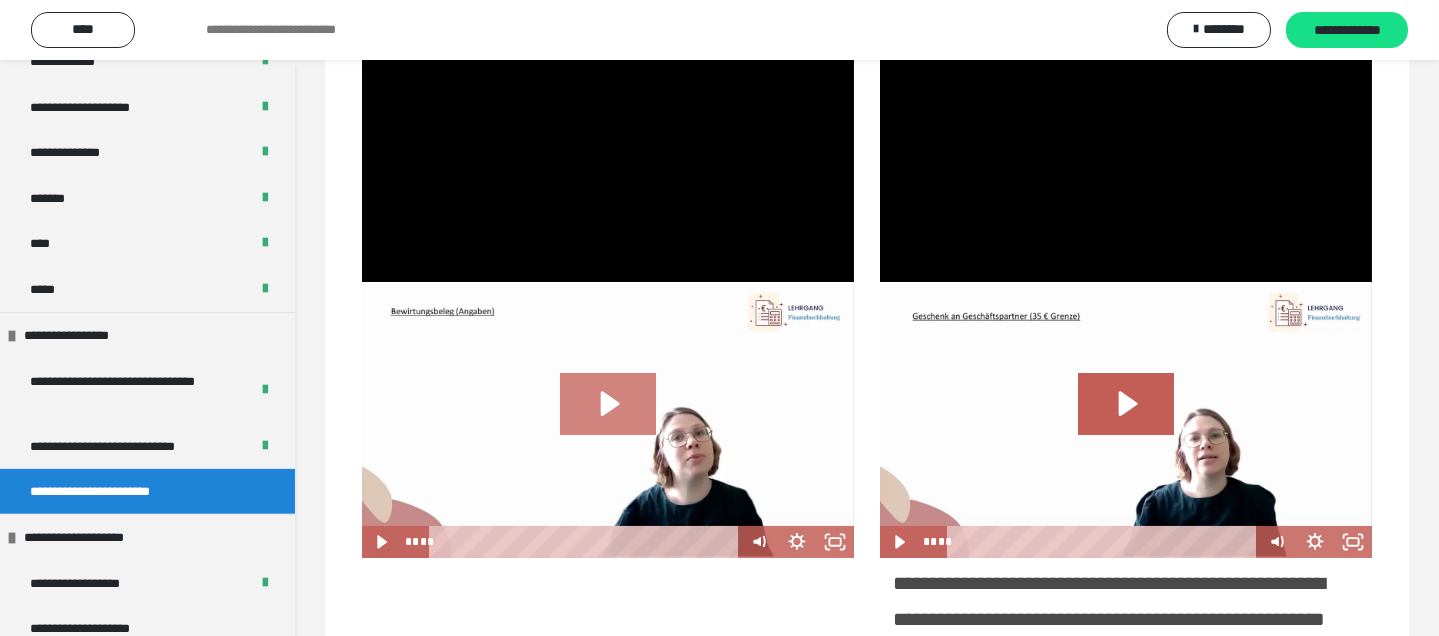 click 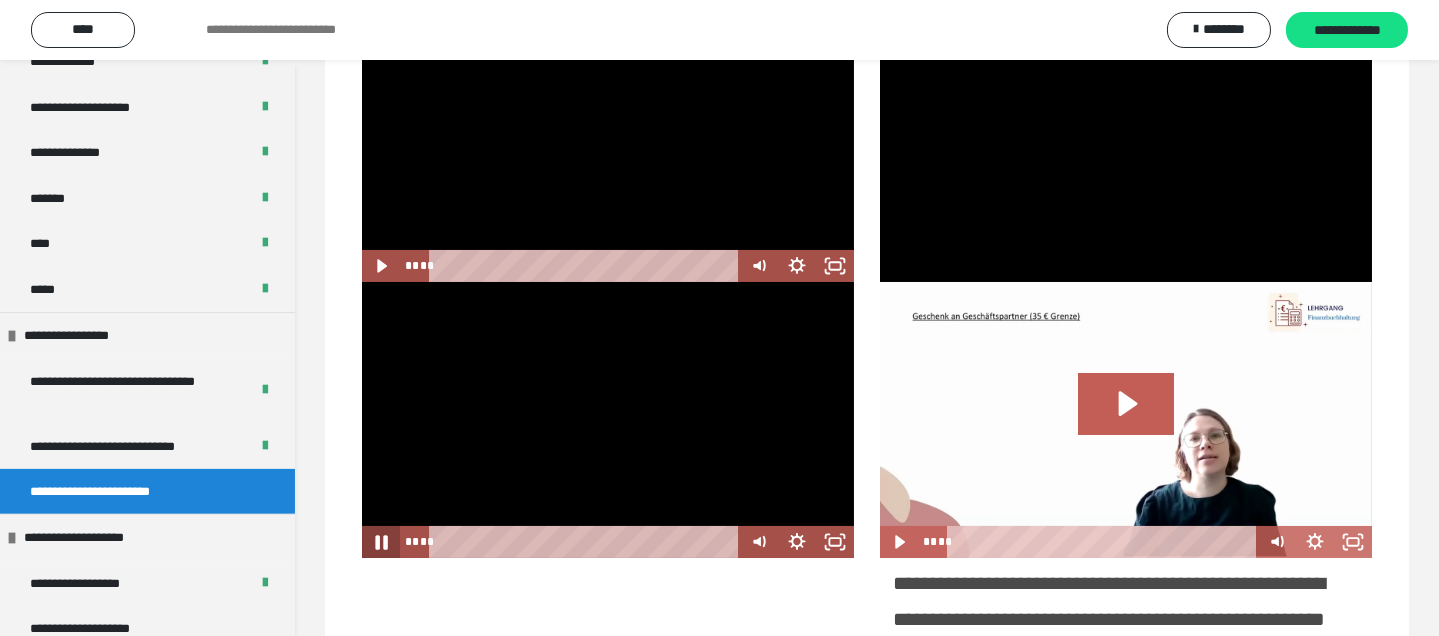 click 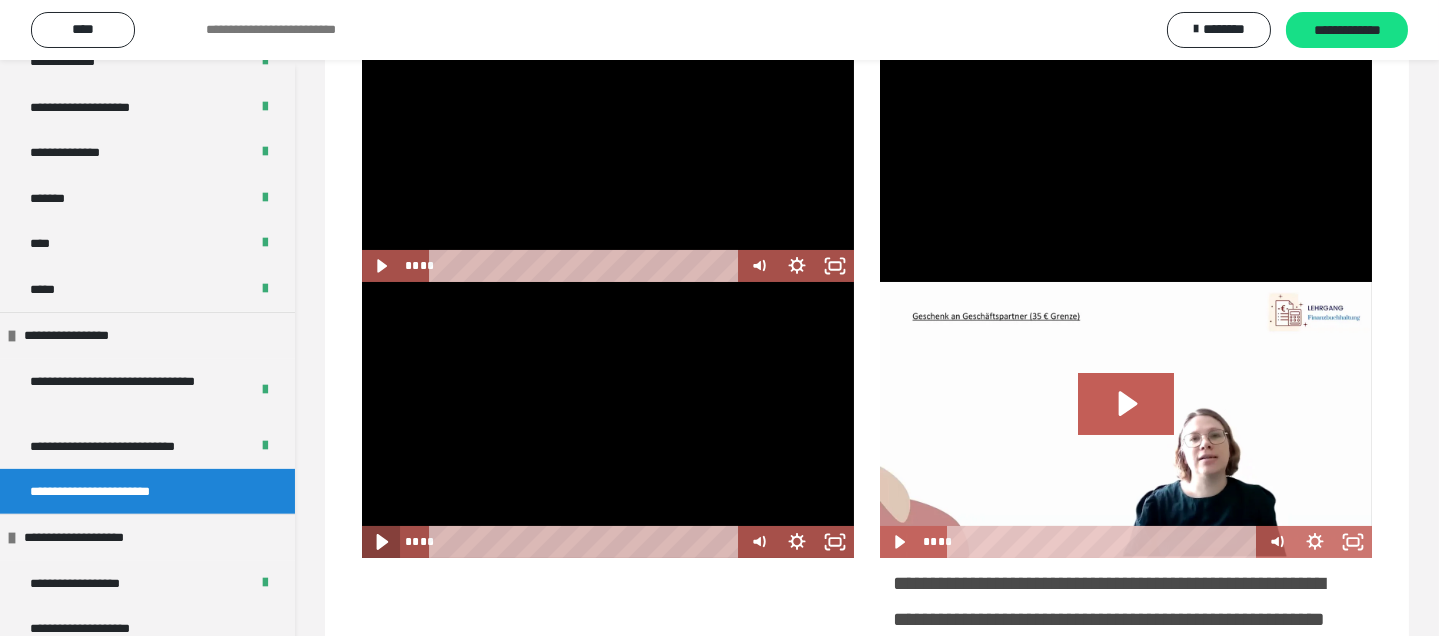click 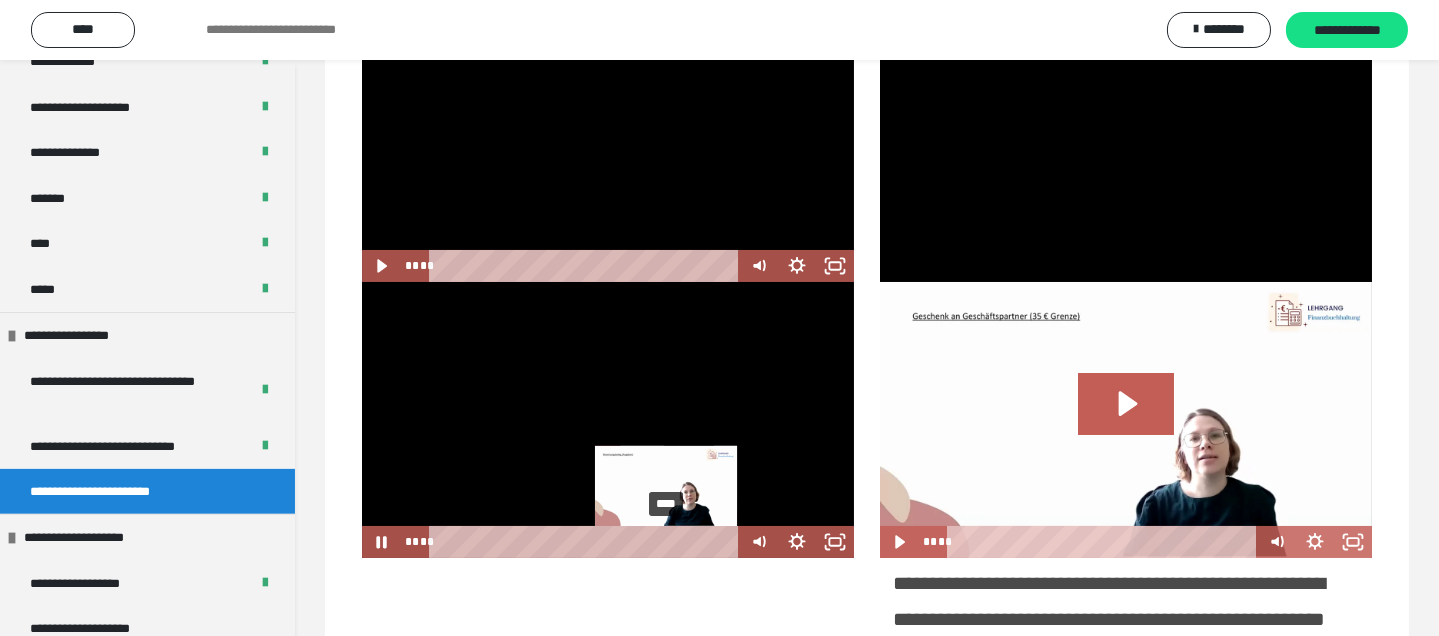 click on "****" at bounding box center (586, 542) 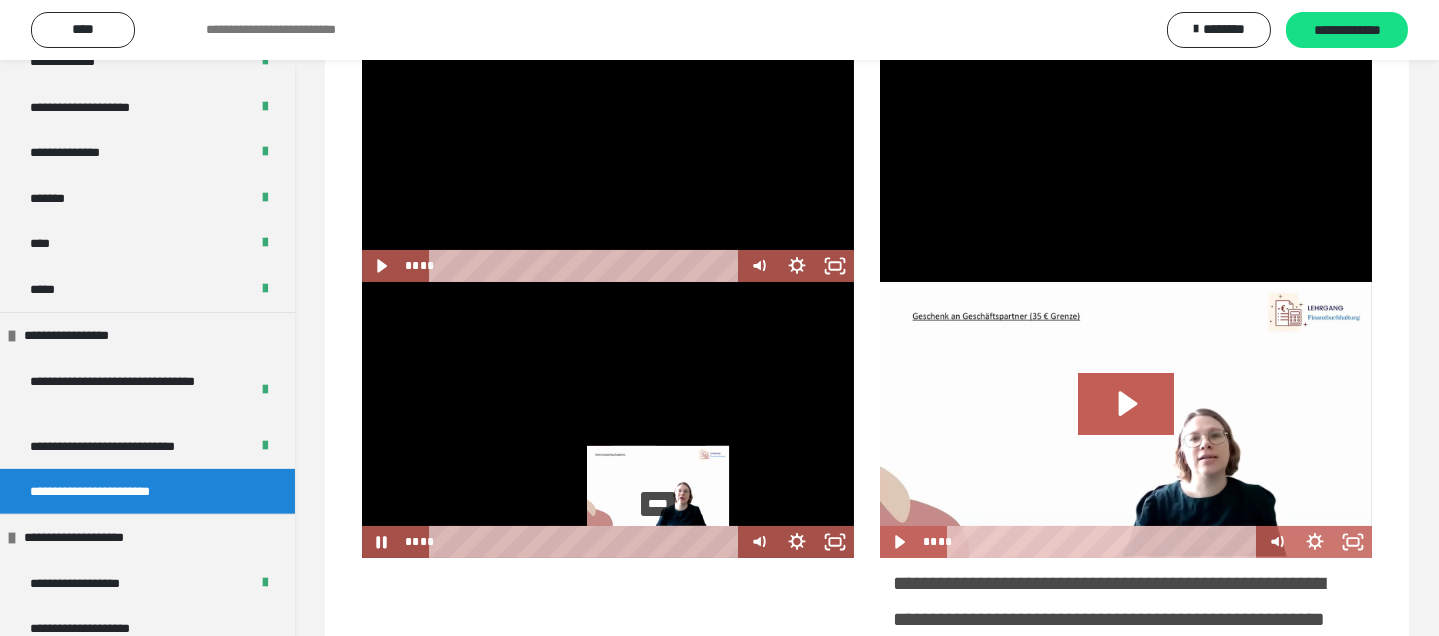 click on "****" at bounding box center [586, 542] 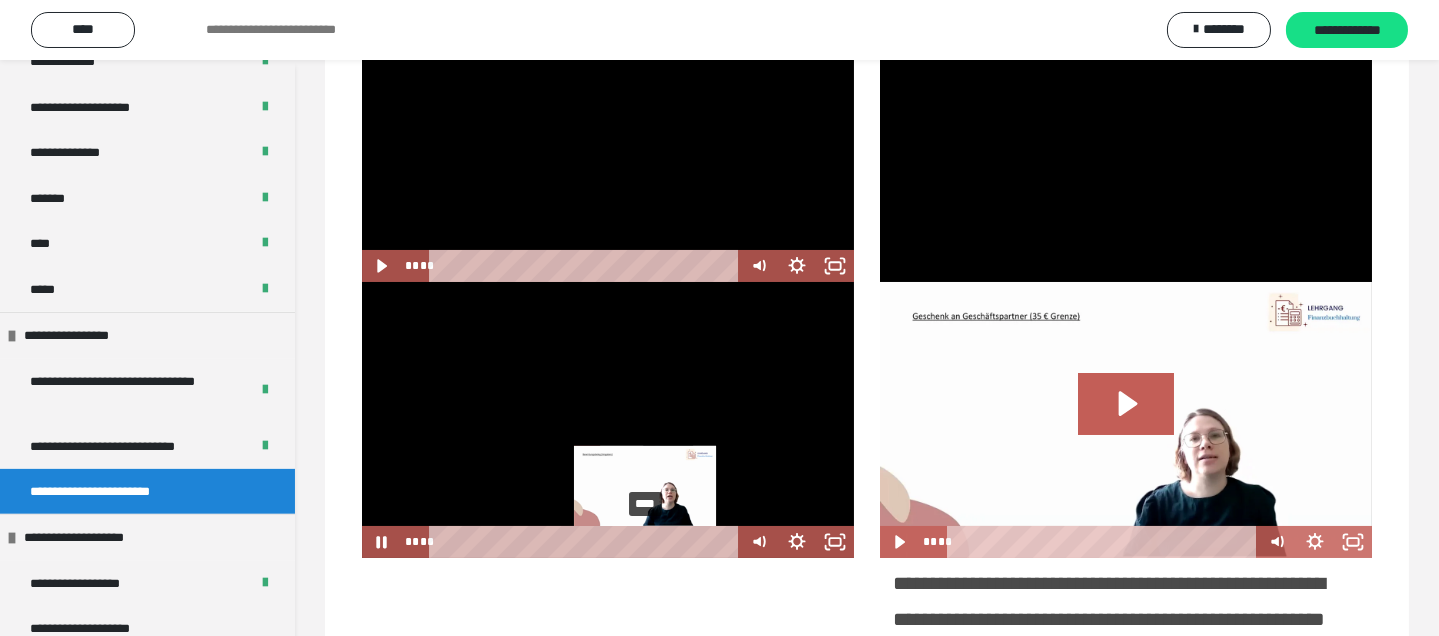 click on "****" at bounding box center (586, 542) 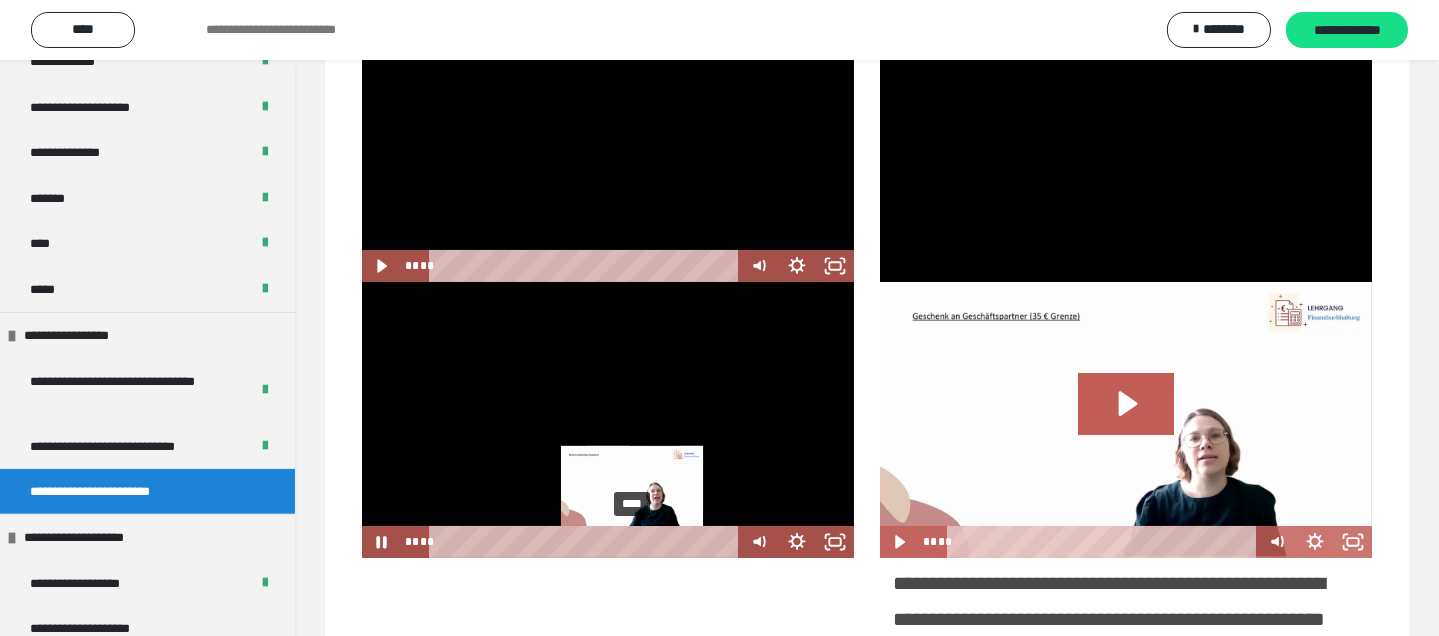 click on "****" at bounding box center (586, 542) 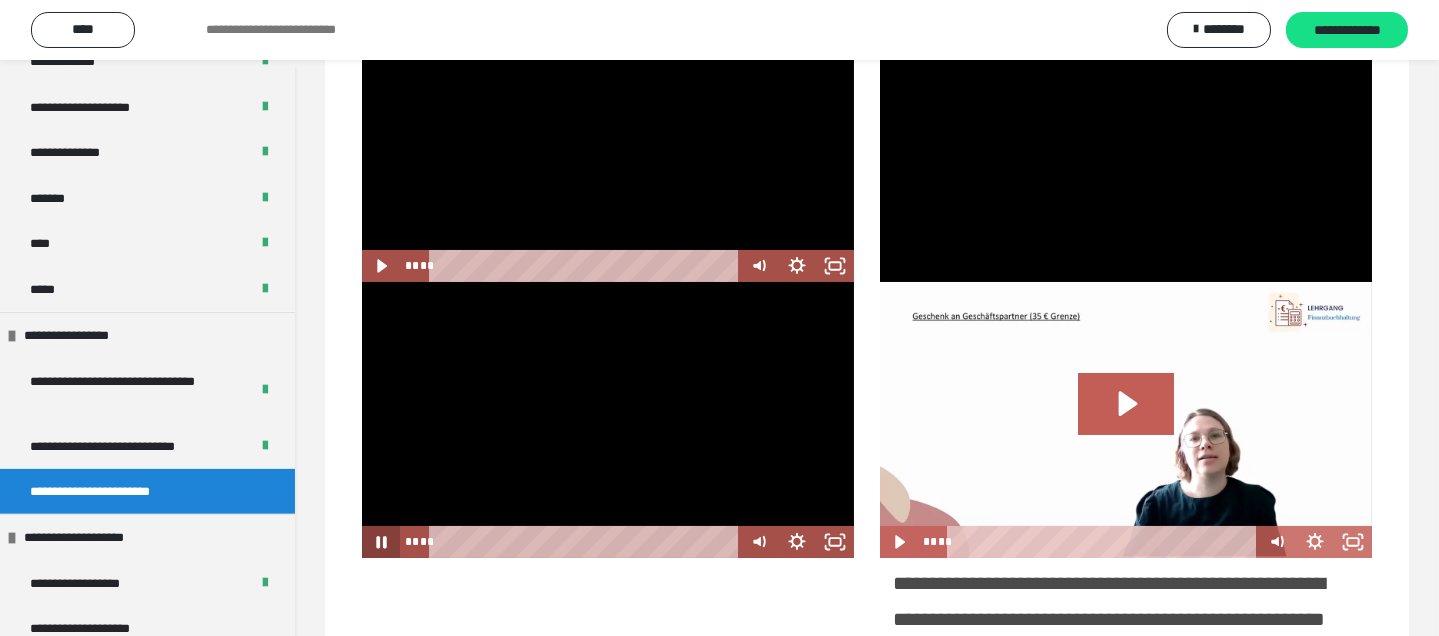 click 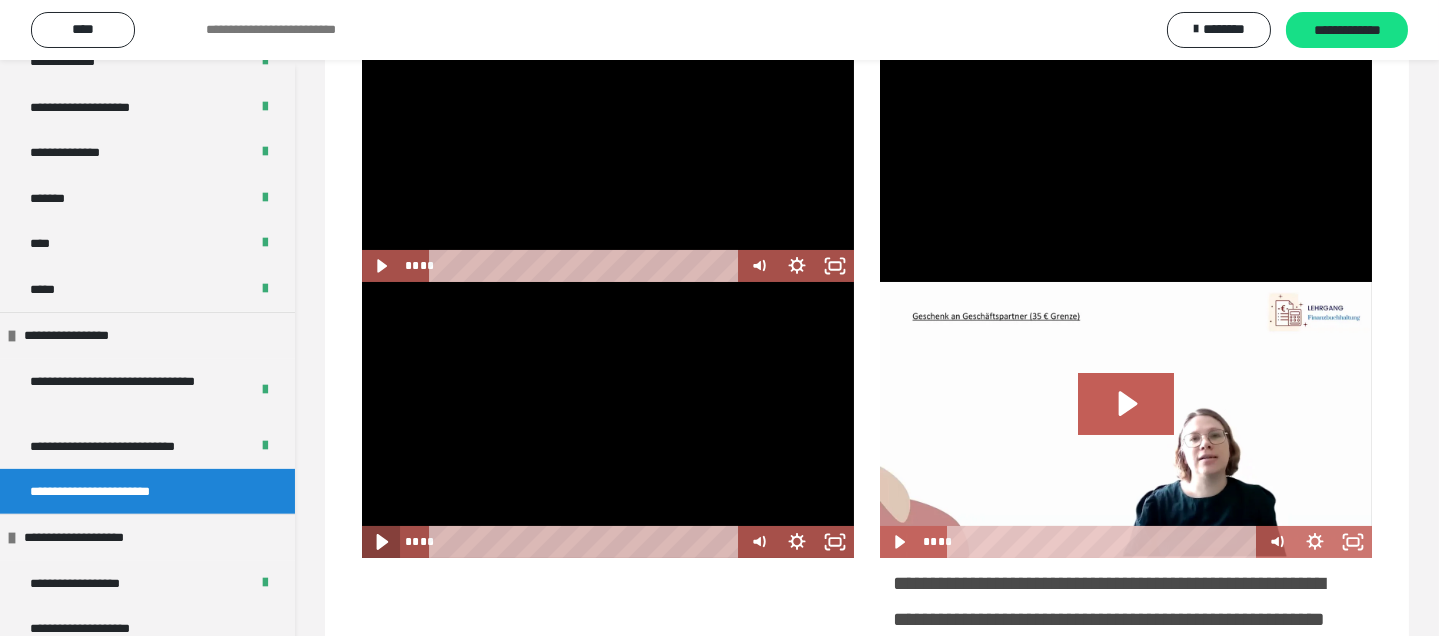click 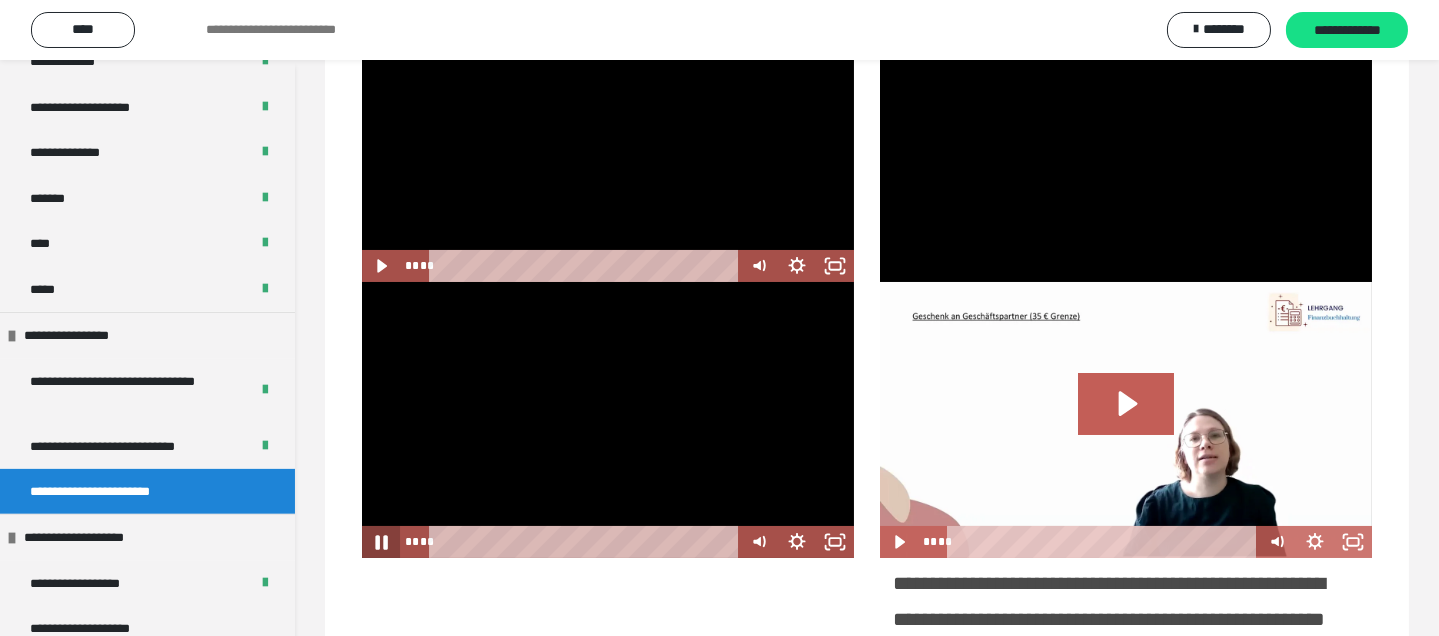 click 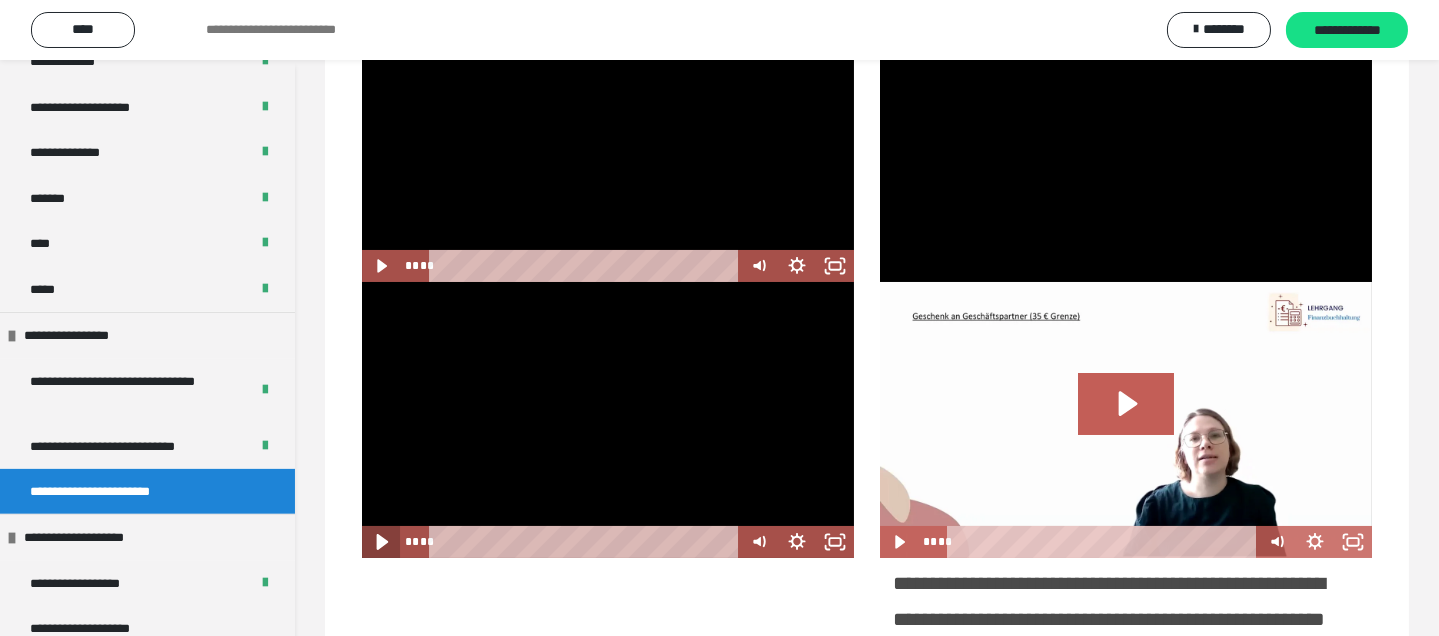 click 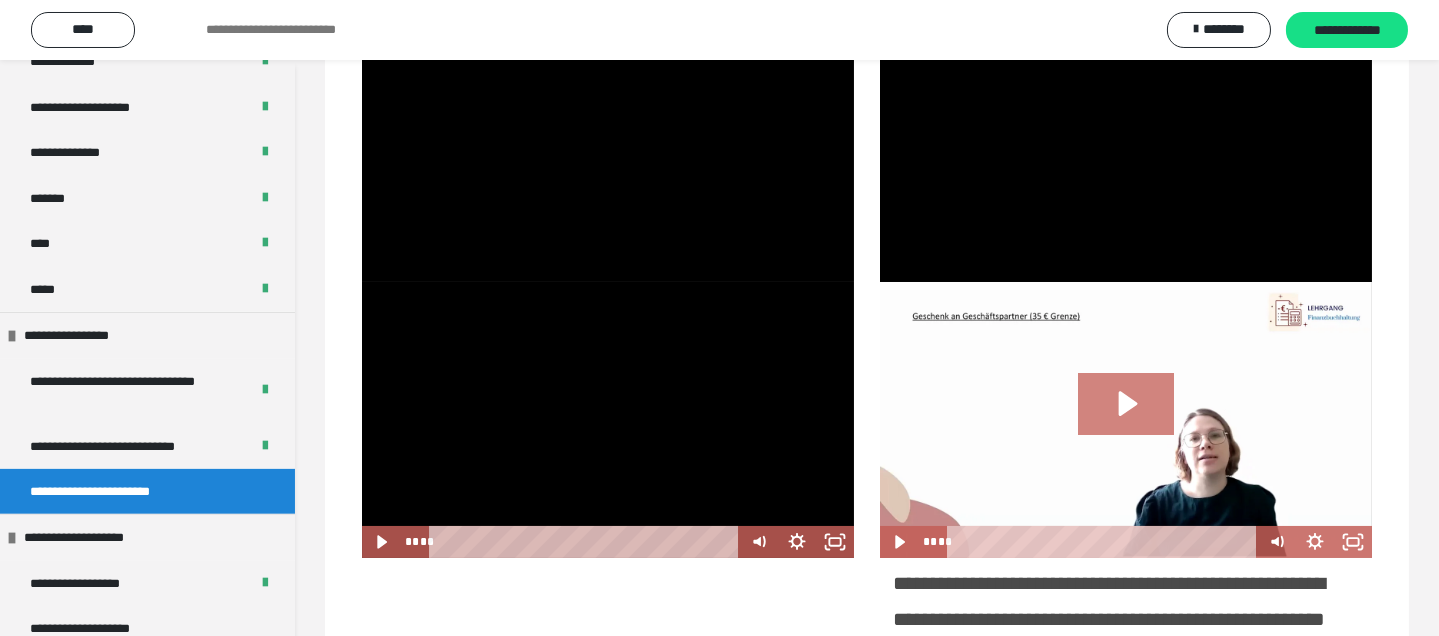 click 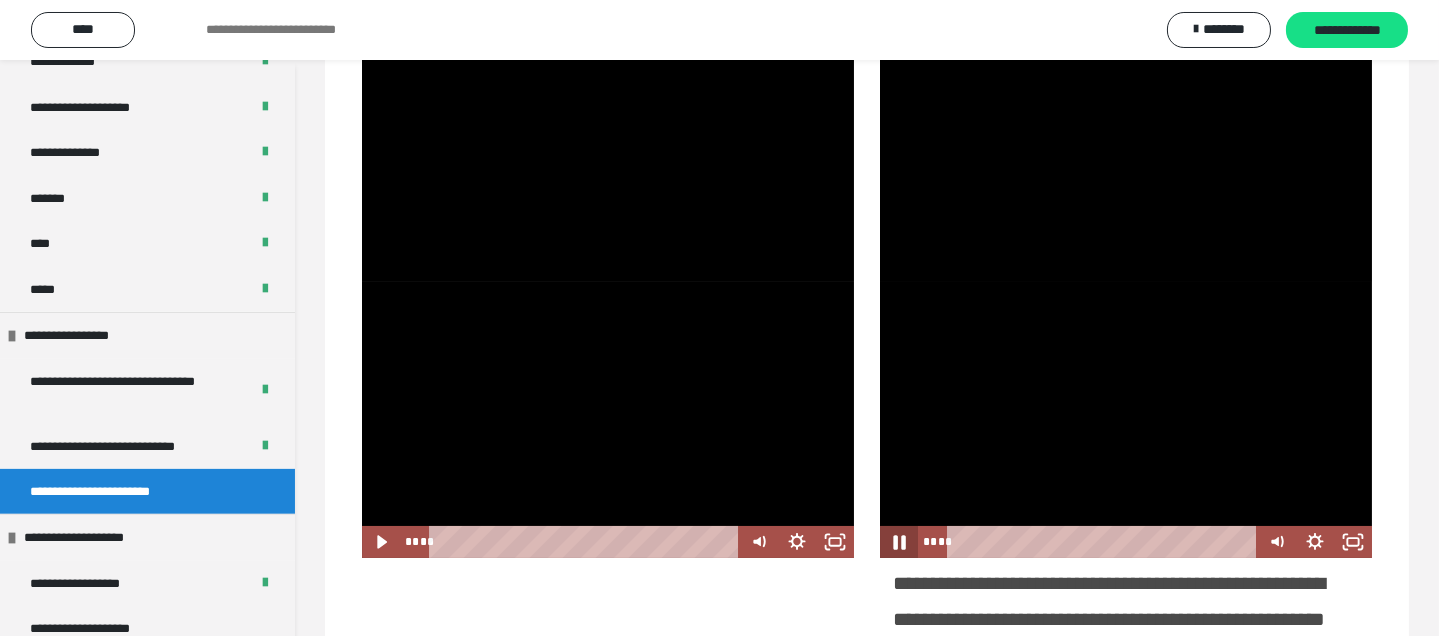 click 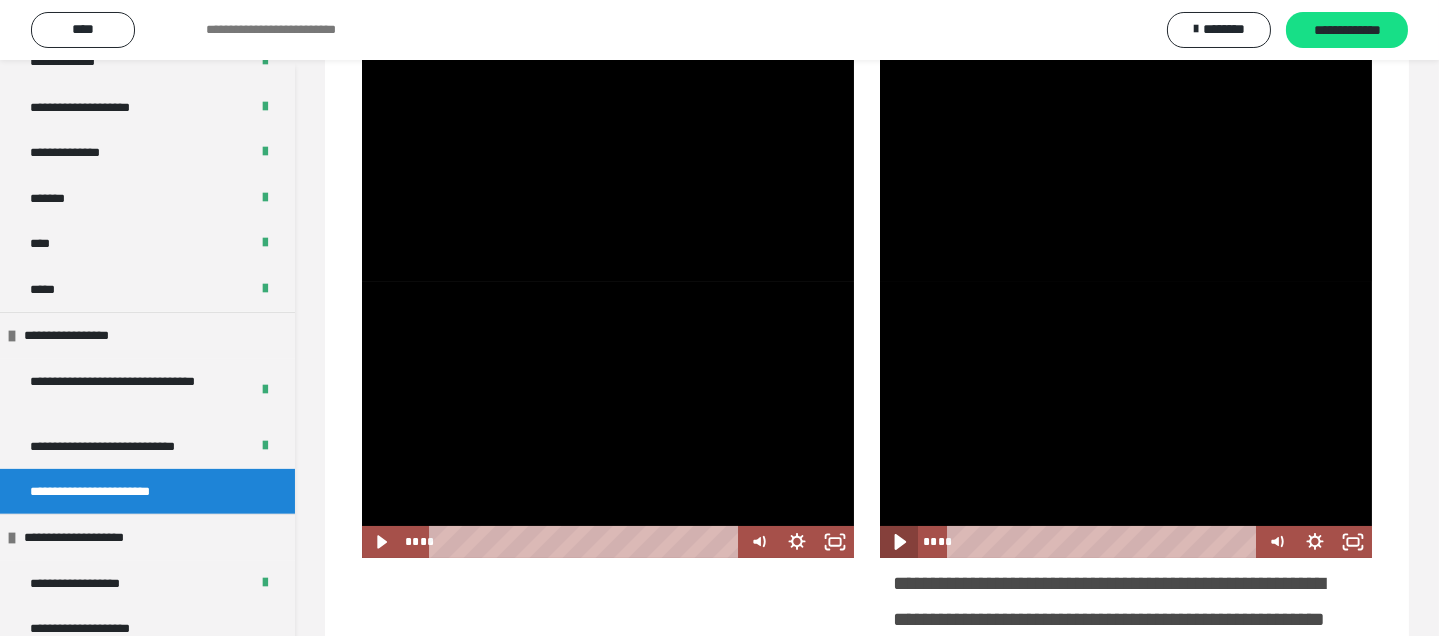 click 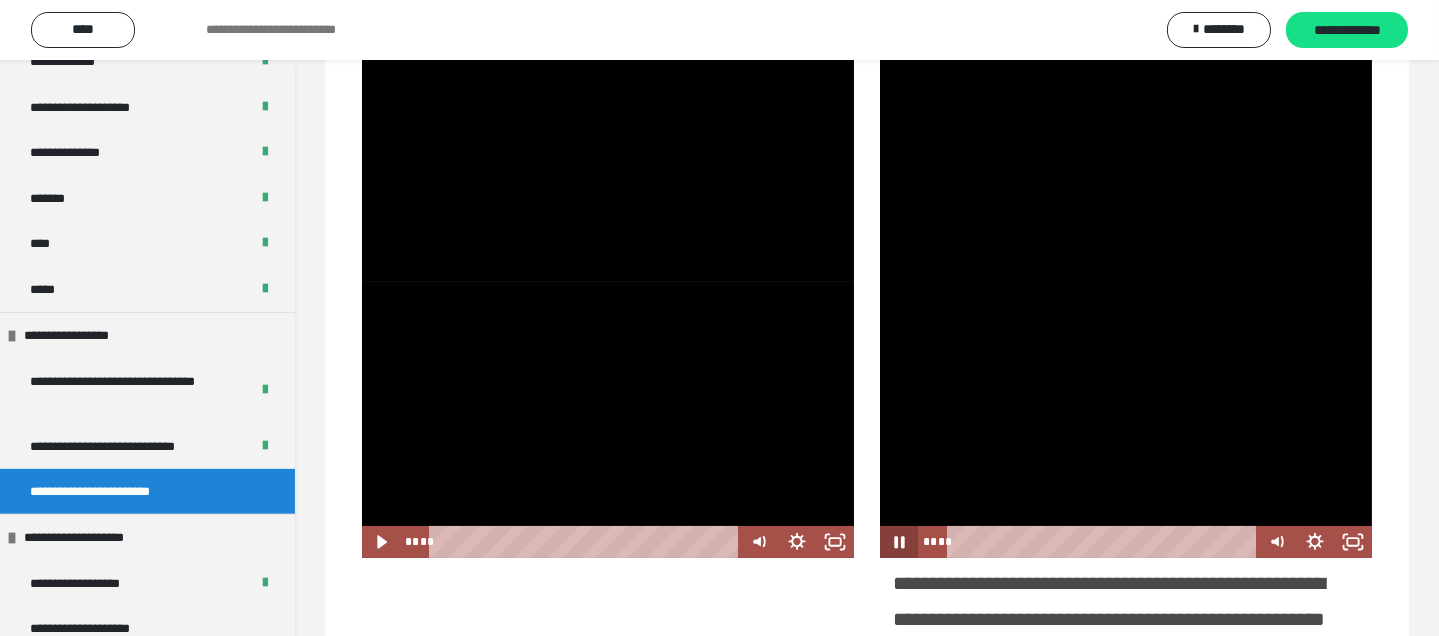 click 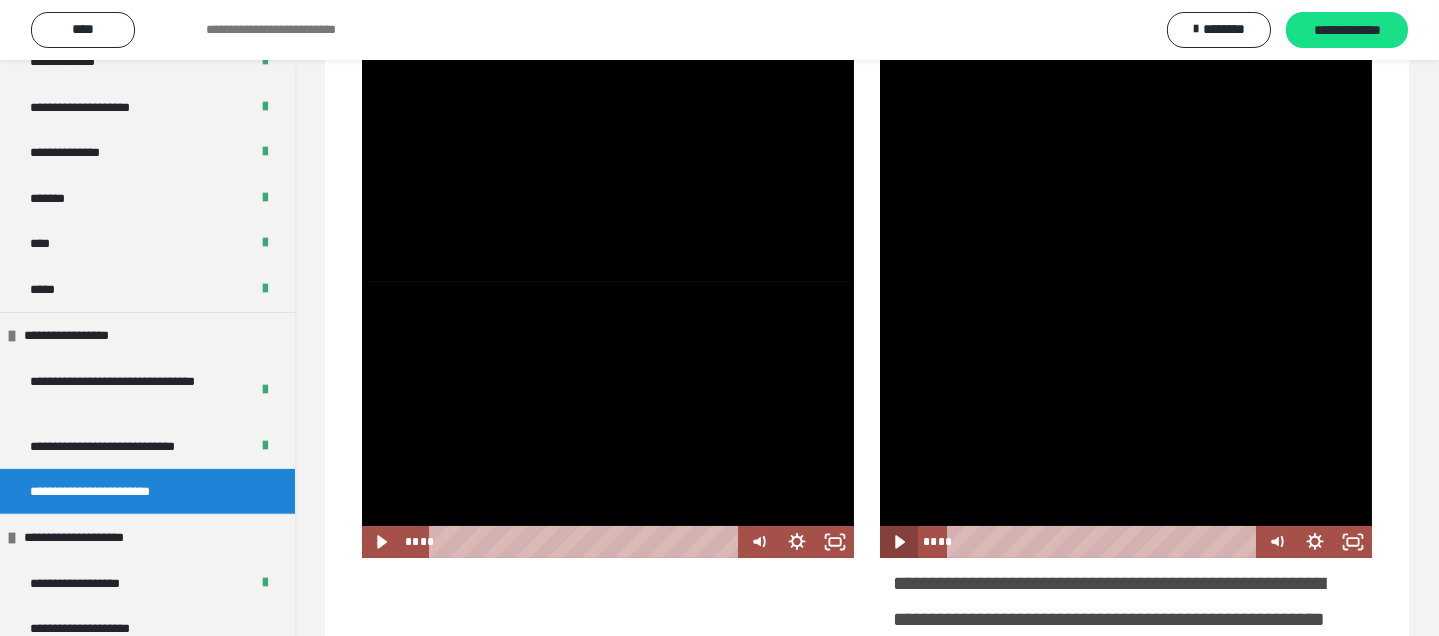 click 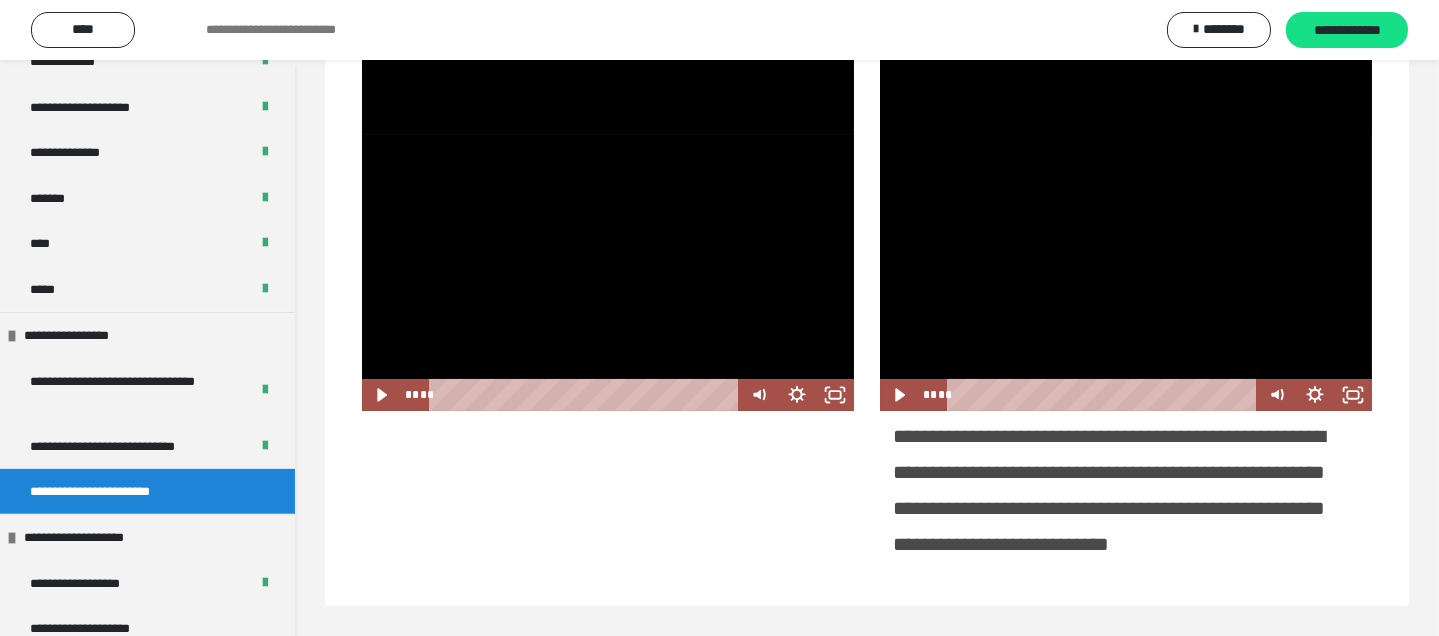 scroll, scrollTop: 595, scrollLeft: 0, axis: vertical 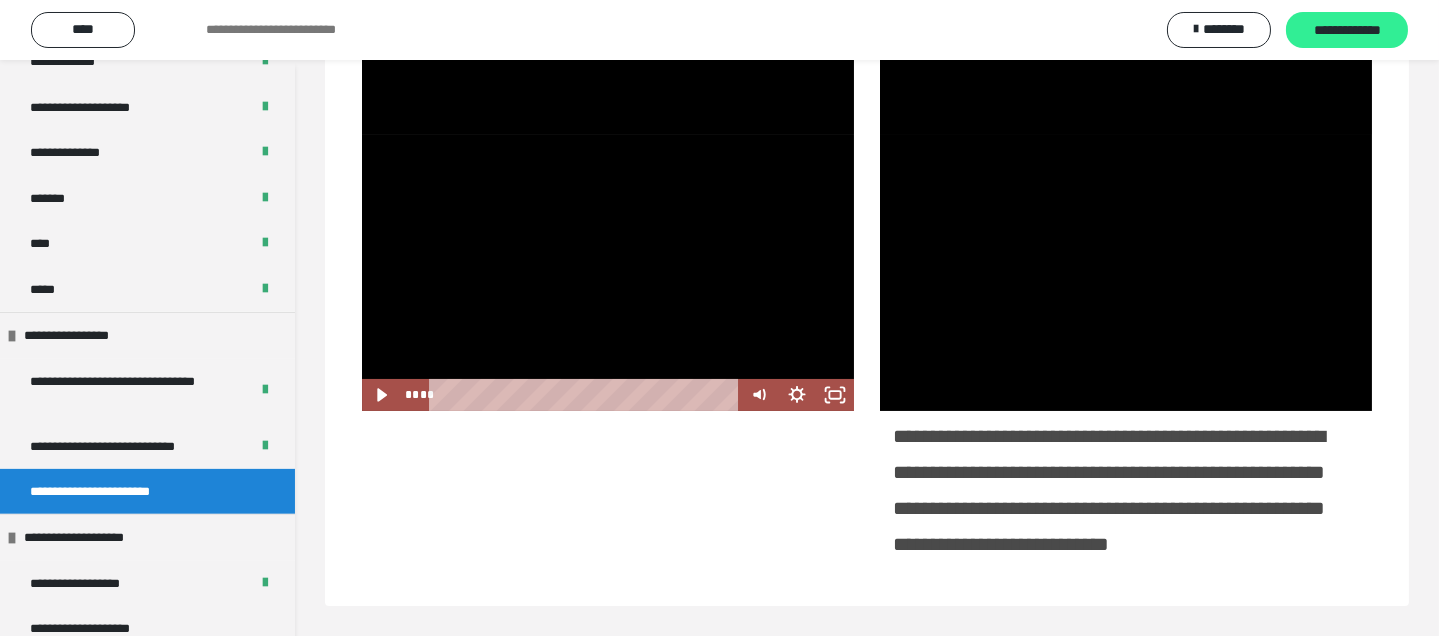 click on "**********" at bounding box center (1347, 31) 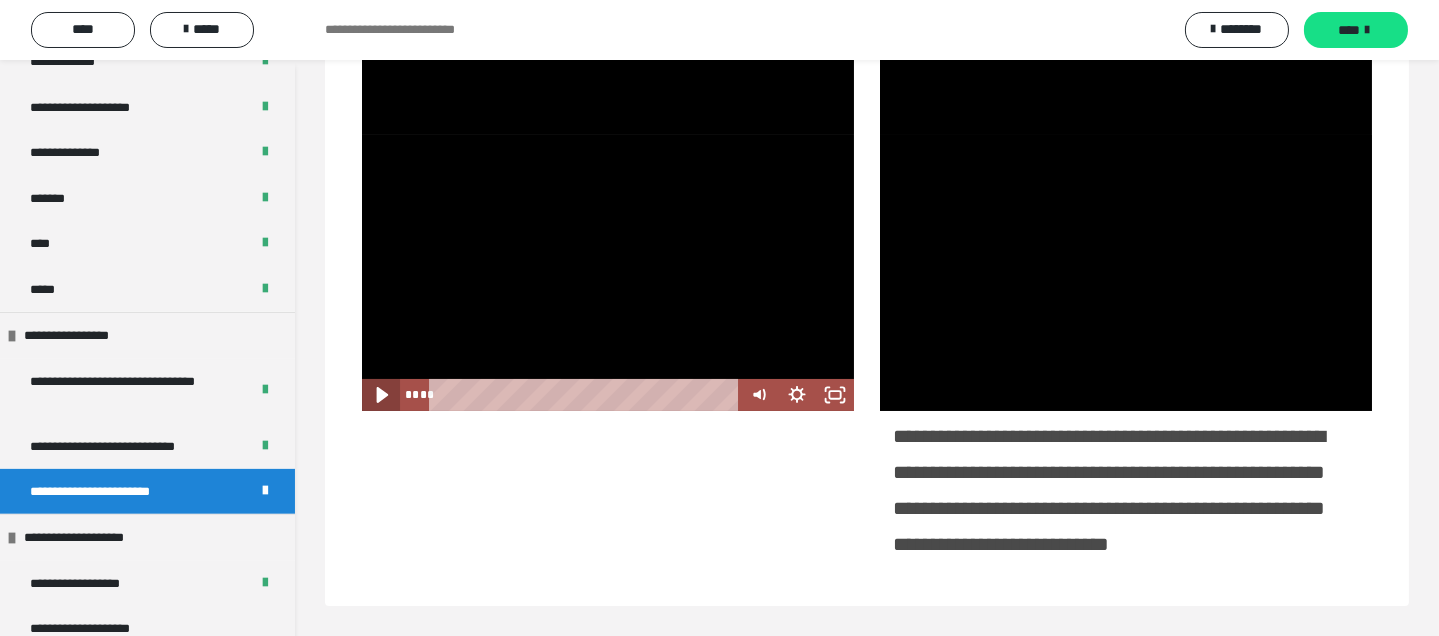 click 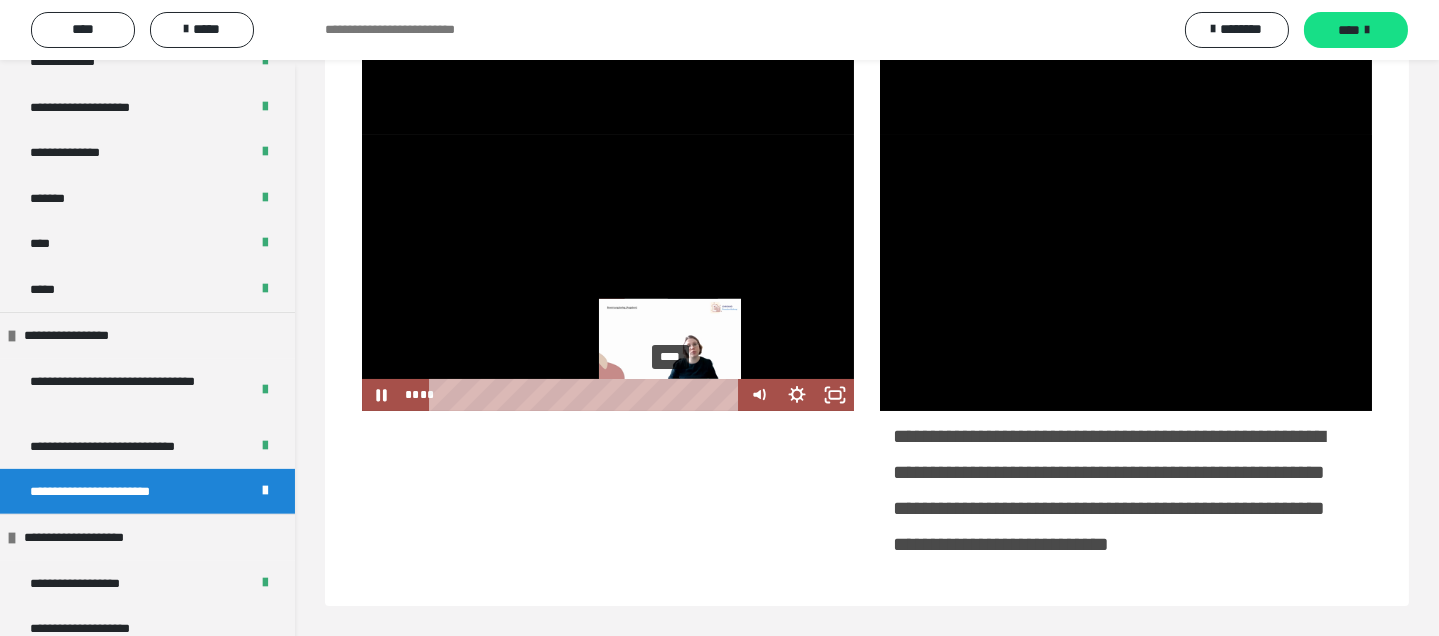click on "****" at bounding box center (586, 395) 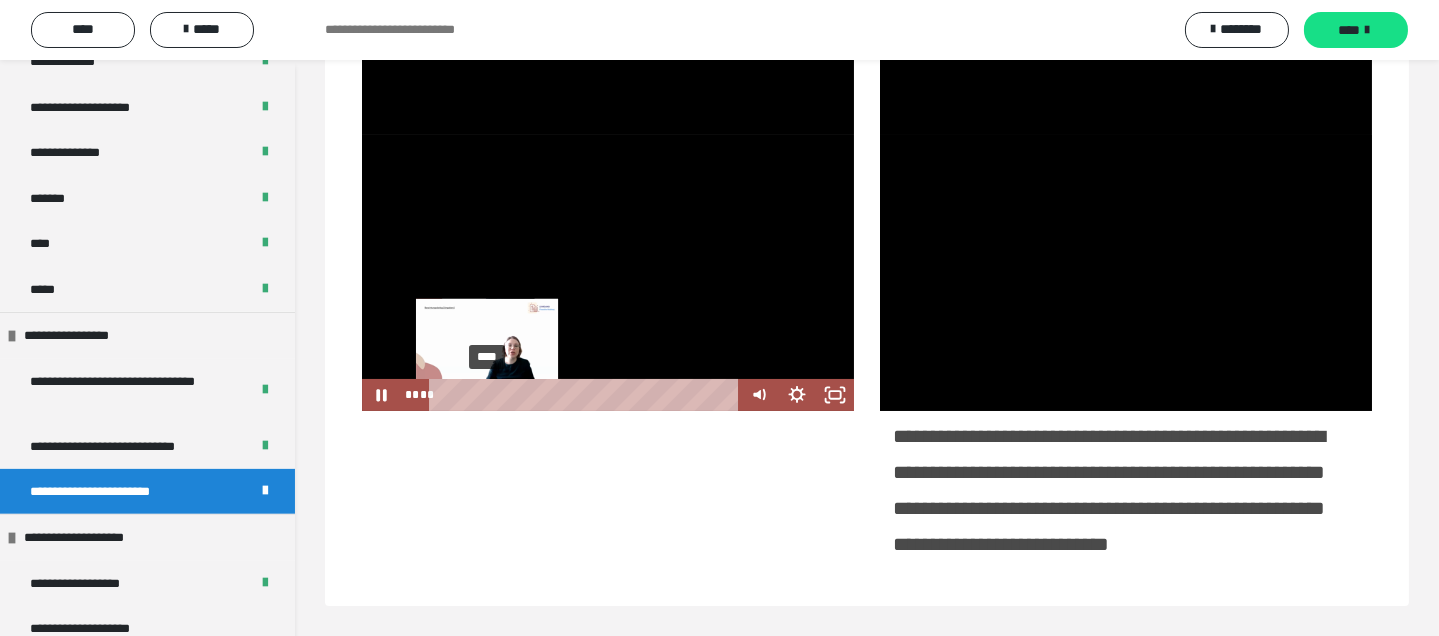click on "****" at bounding box center [586, 395] 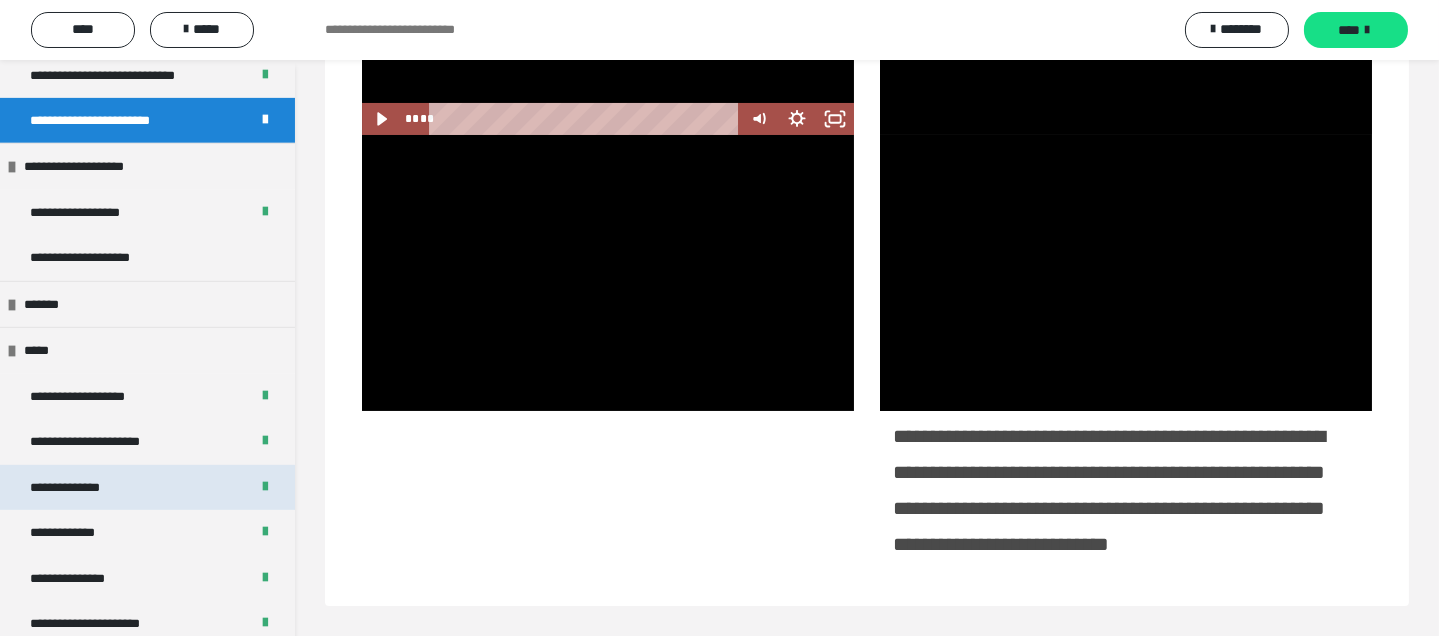 scroll, scrollTop: 2090, scrollLeft: 0, axis: vertical 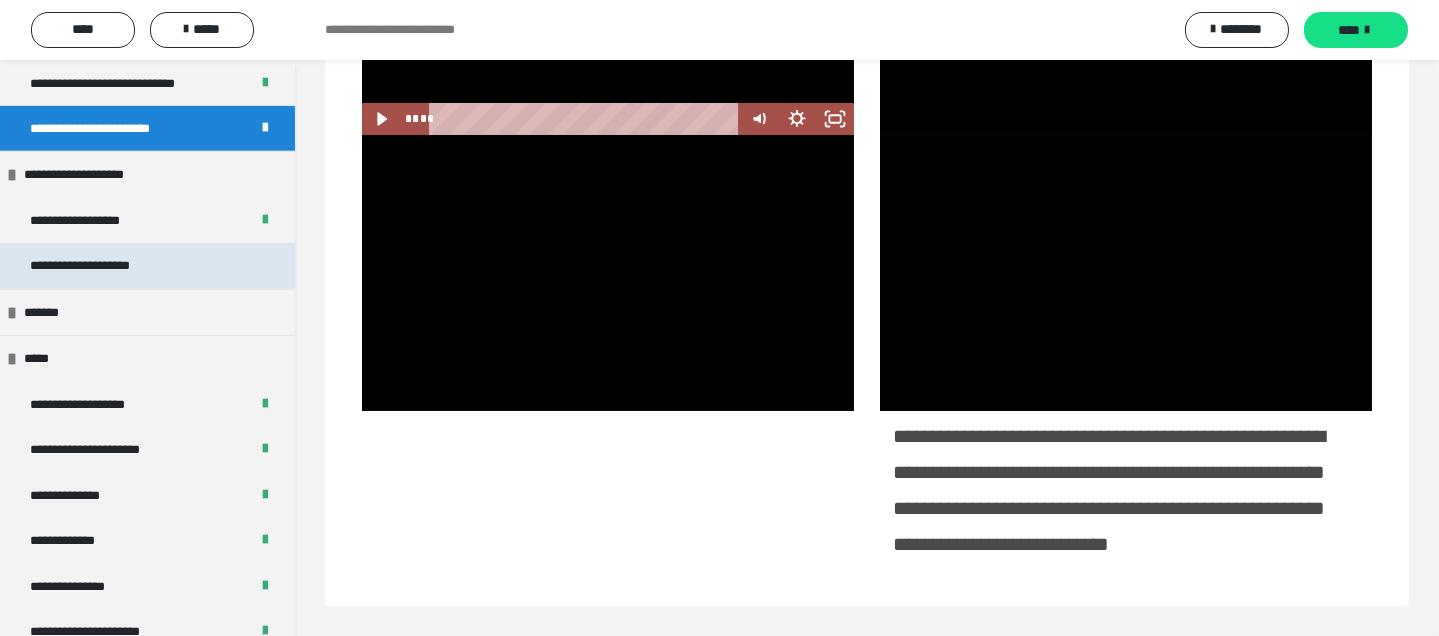 click on "**********" at bounding box center [102, 265] 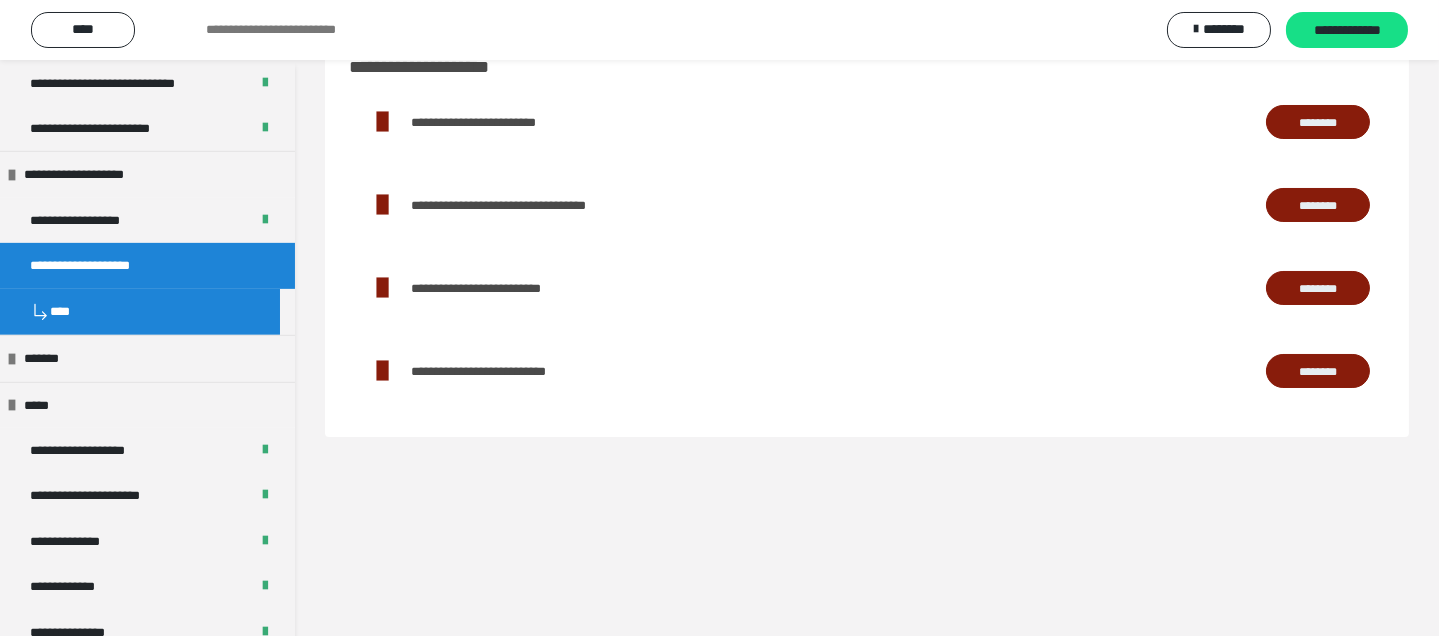 scroll, scrollTop: 60, scrollLeft: 0, axis: vertical 